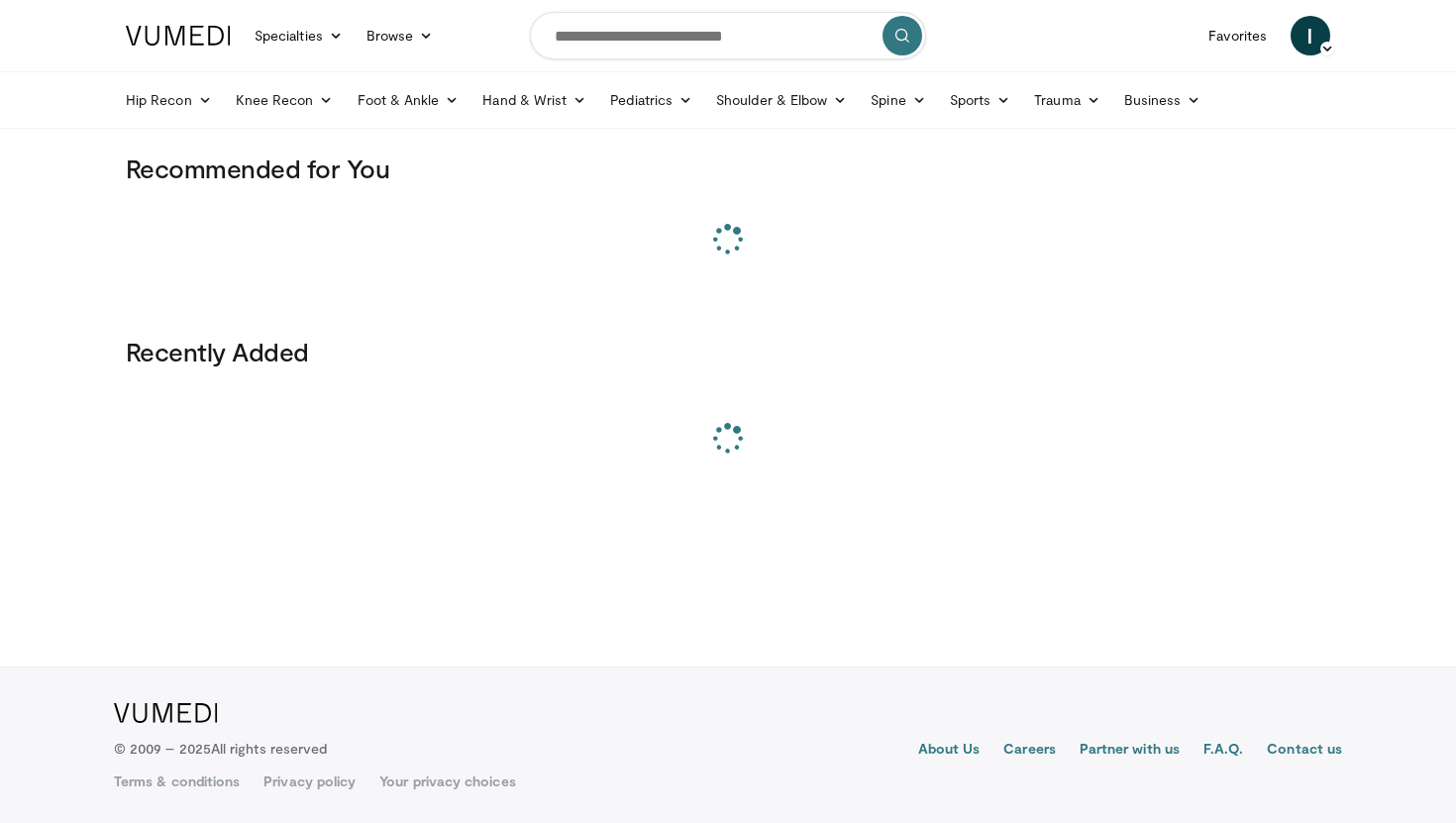 scroll, scrollTop: 0, scrollLeft: 0, axis: both 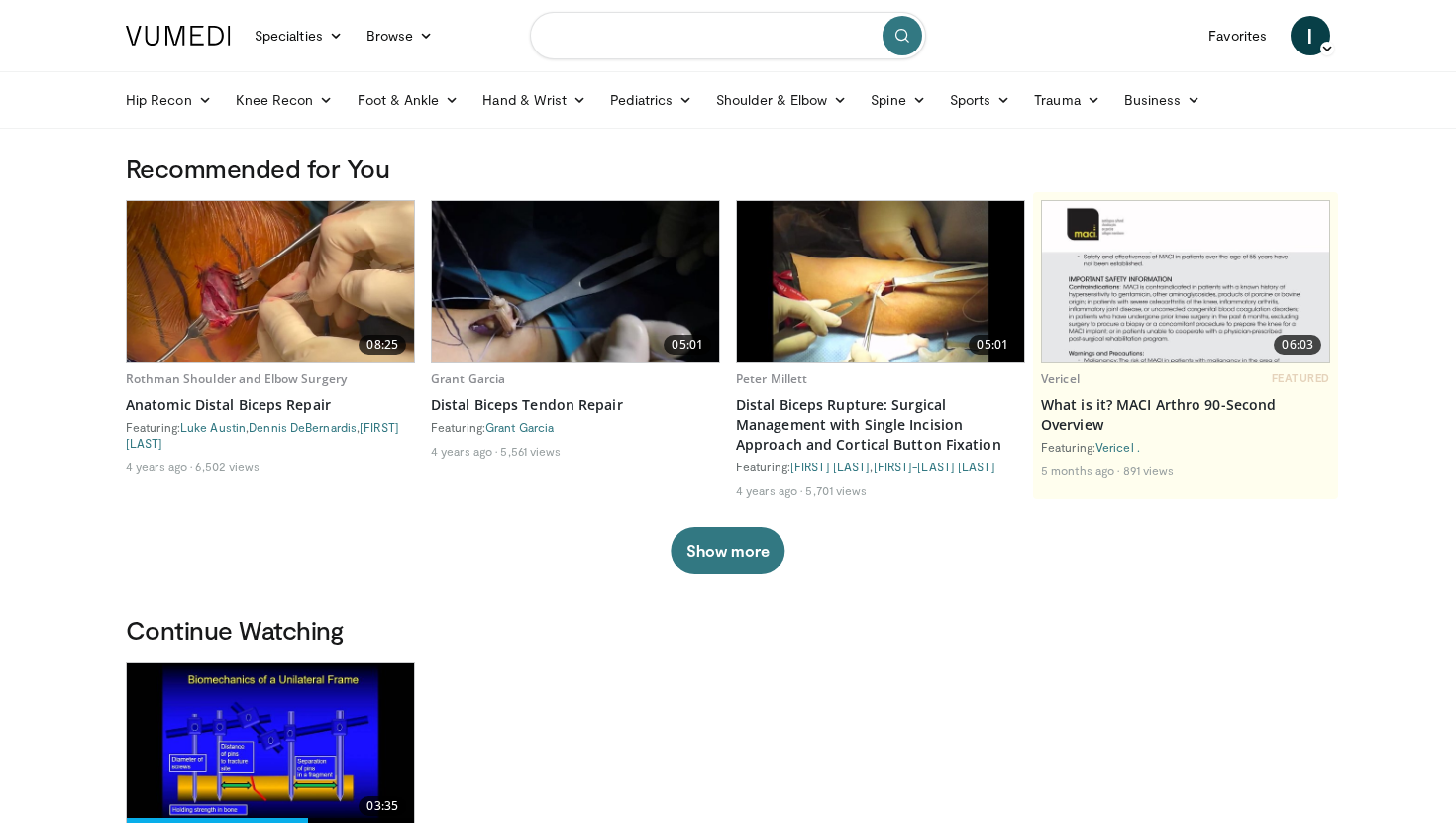 click at bounding box center [728, 36] 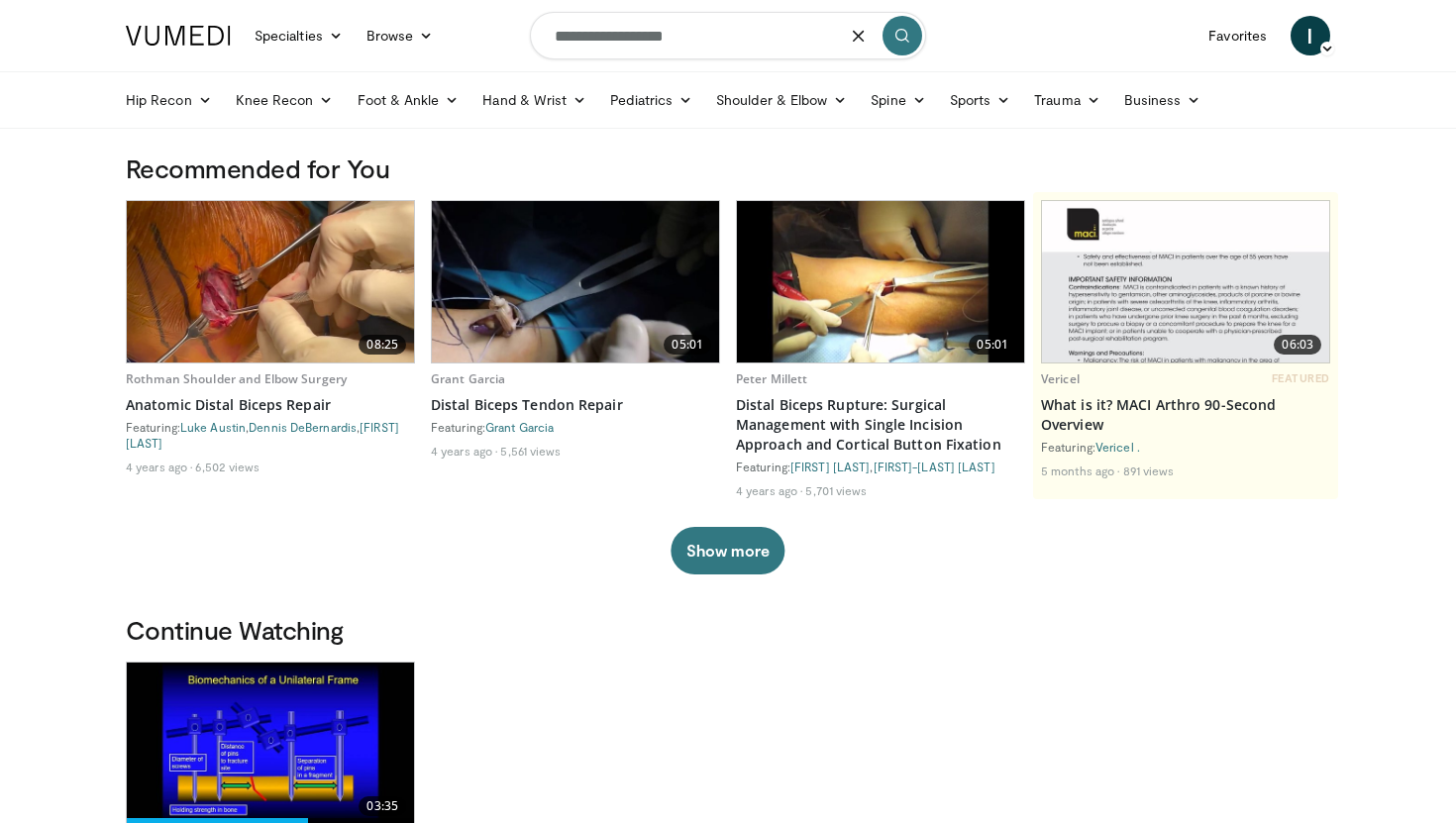 type on "**********" 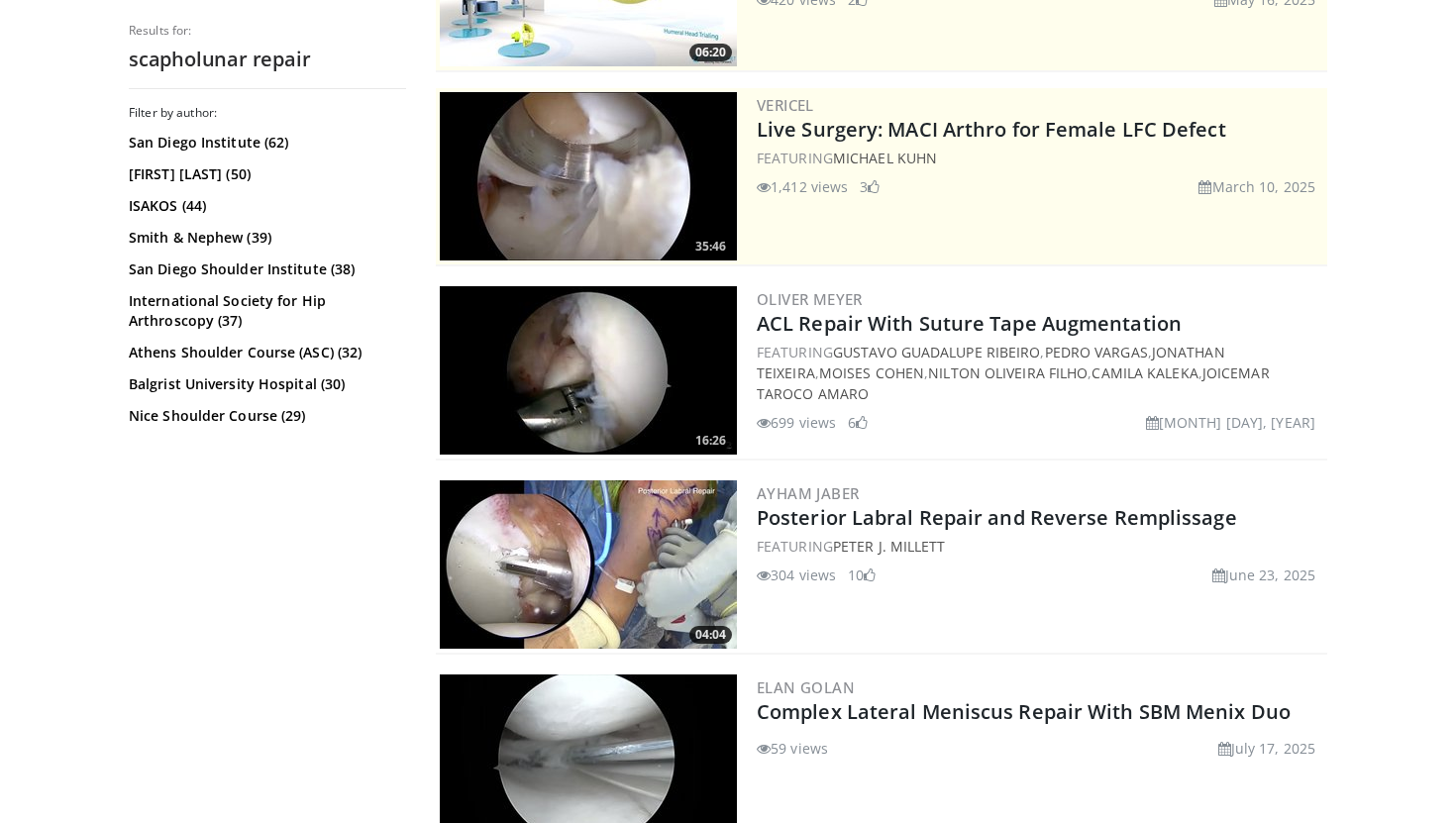 scroll, scrollTop: 0, scrollLeft: 0, axis: both 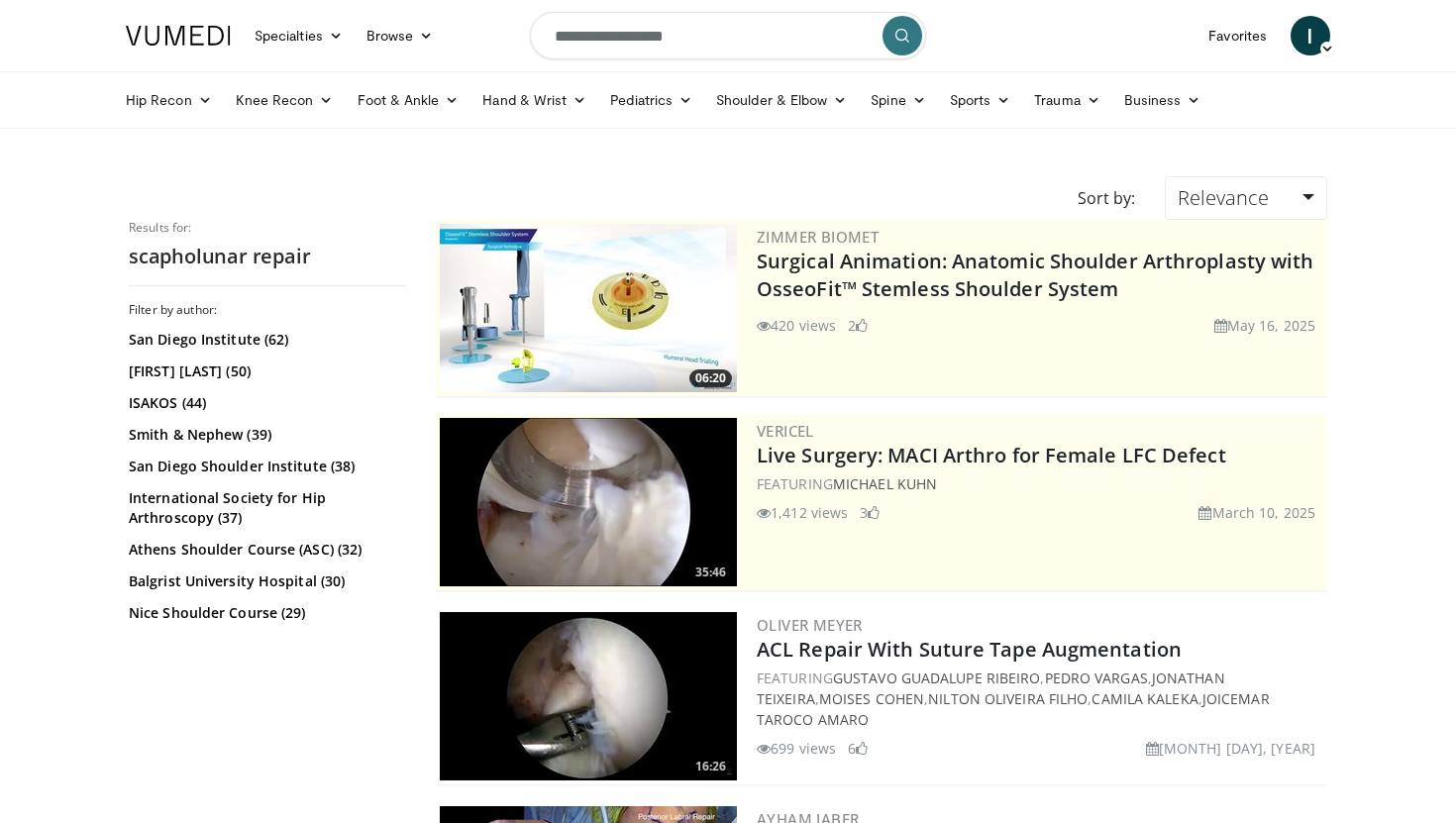 click on "**********" at bounding box center (728, 36) 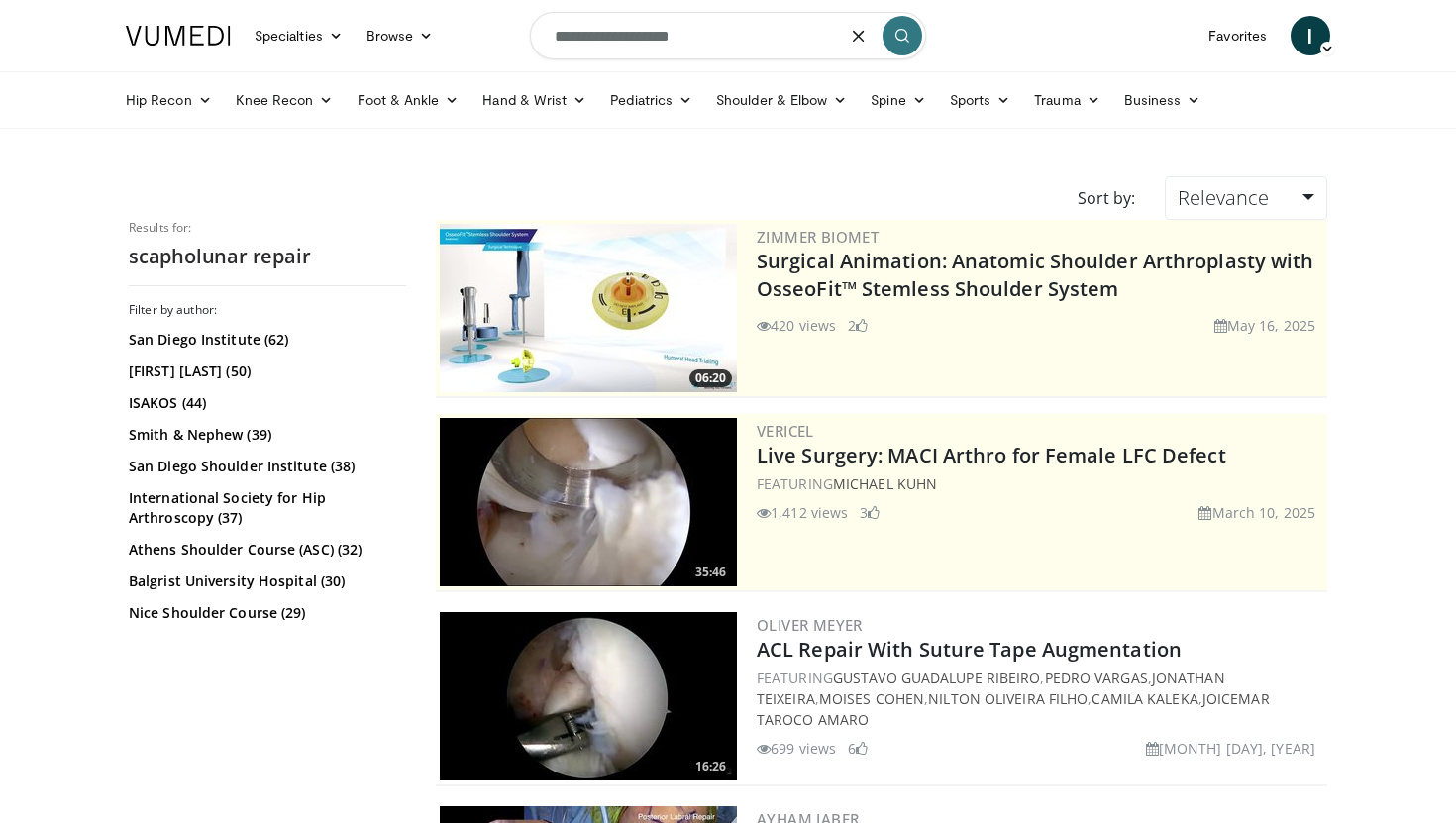 type on "**********" 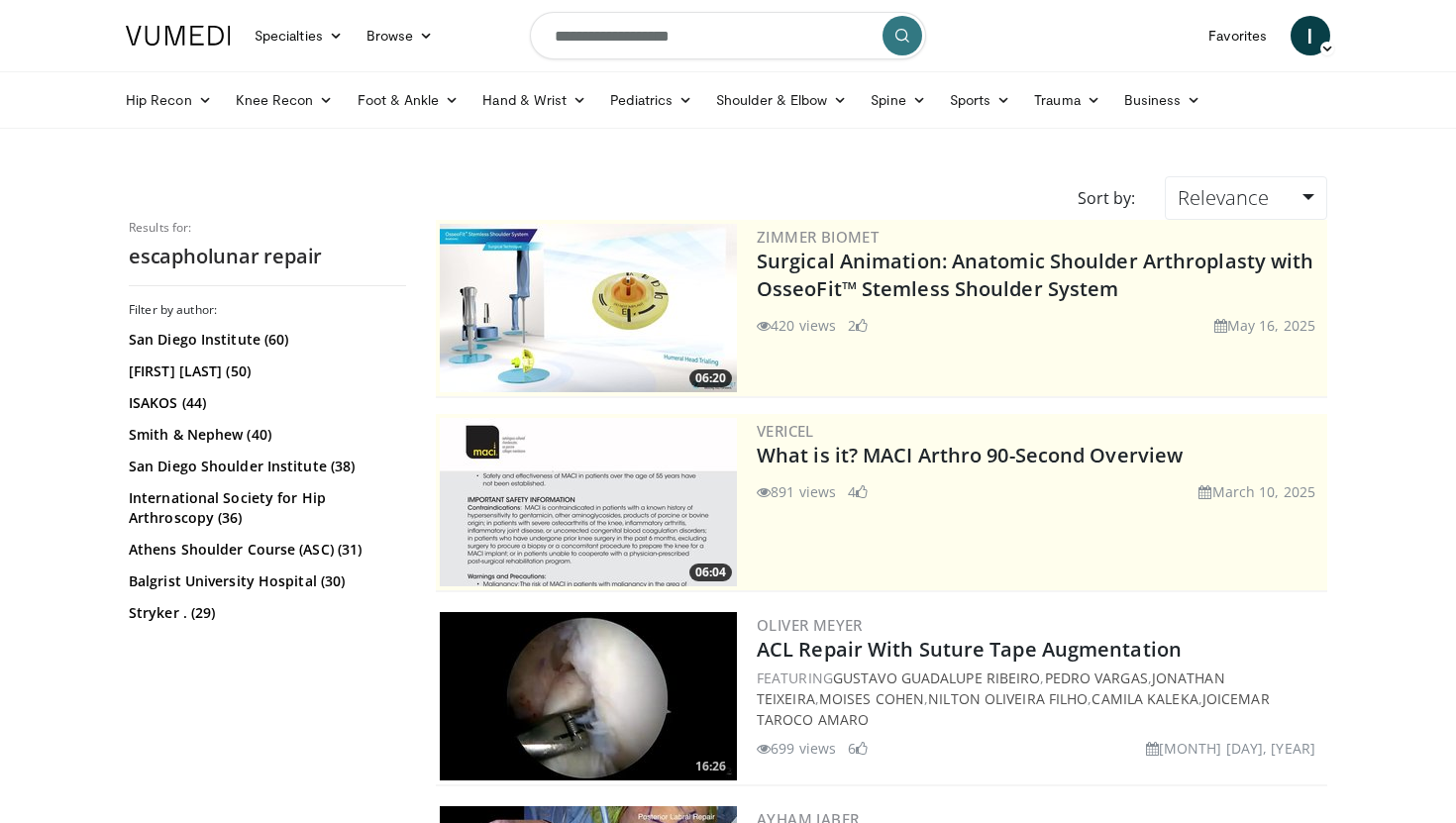 scroll, scrollTop: 0, scrollLeft: 0, axis: both 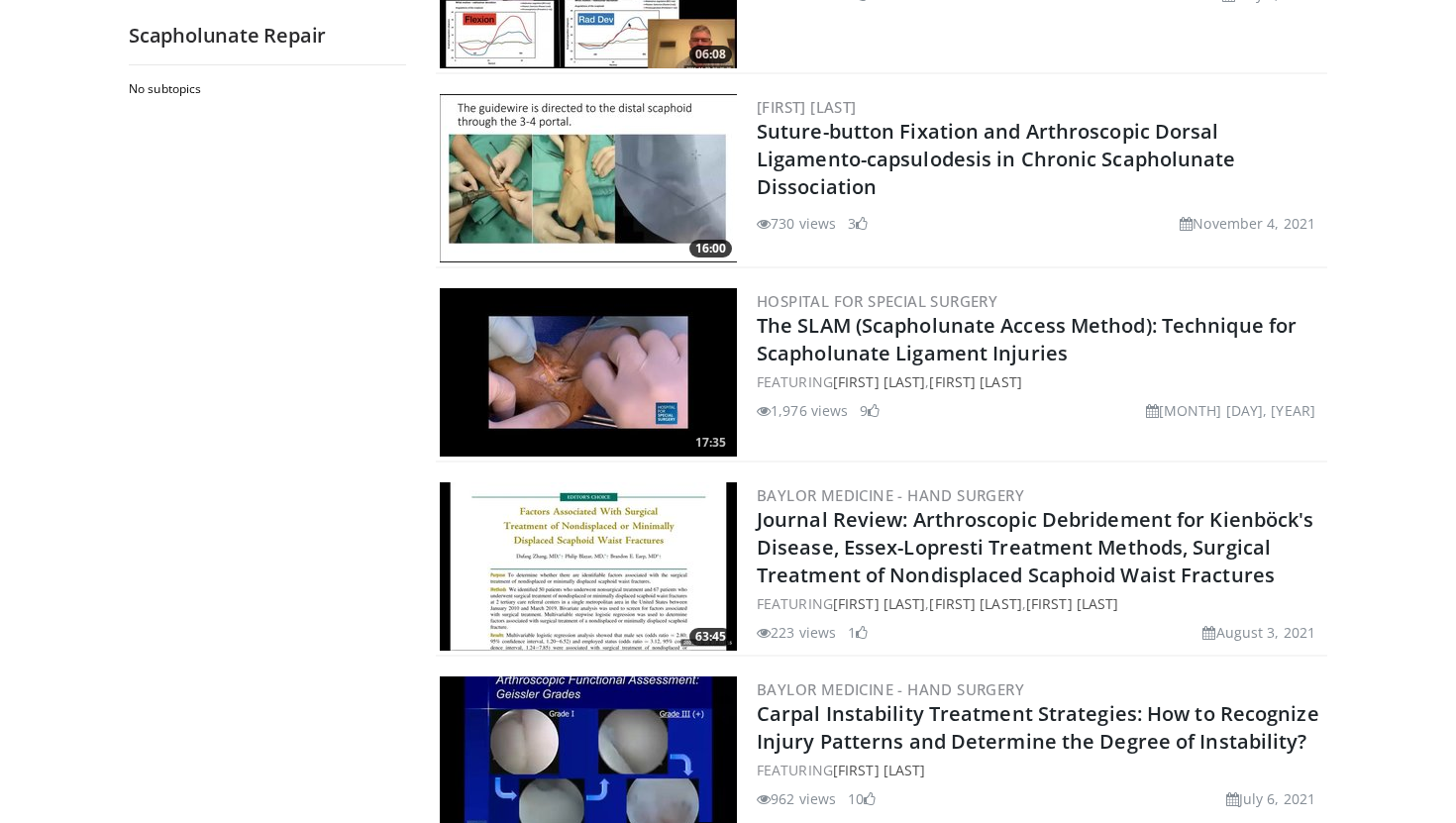 click at bounding box center [588, 372] 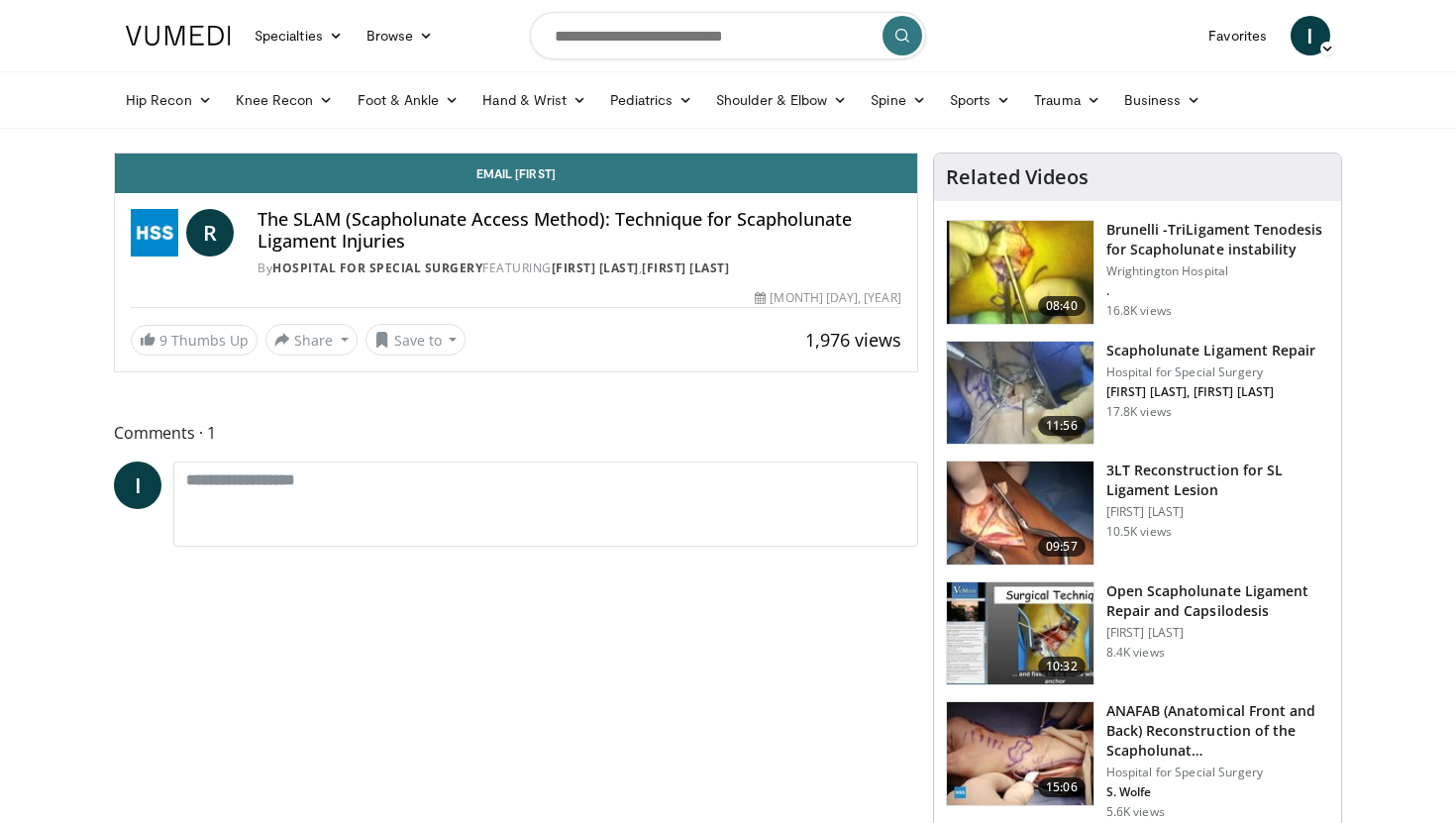 scroll, scrollTop: 0, scrollLeft: 0, axis: both 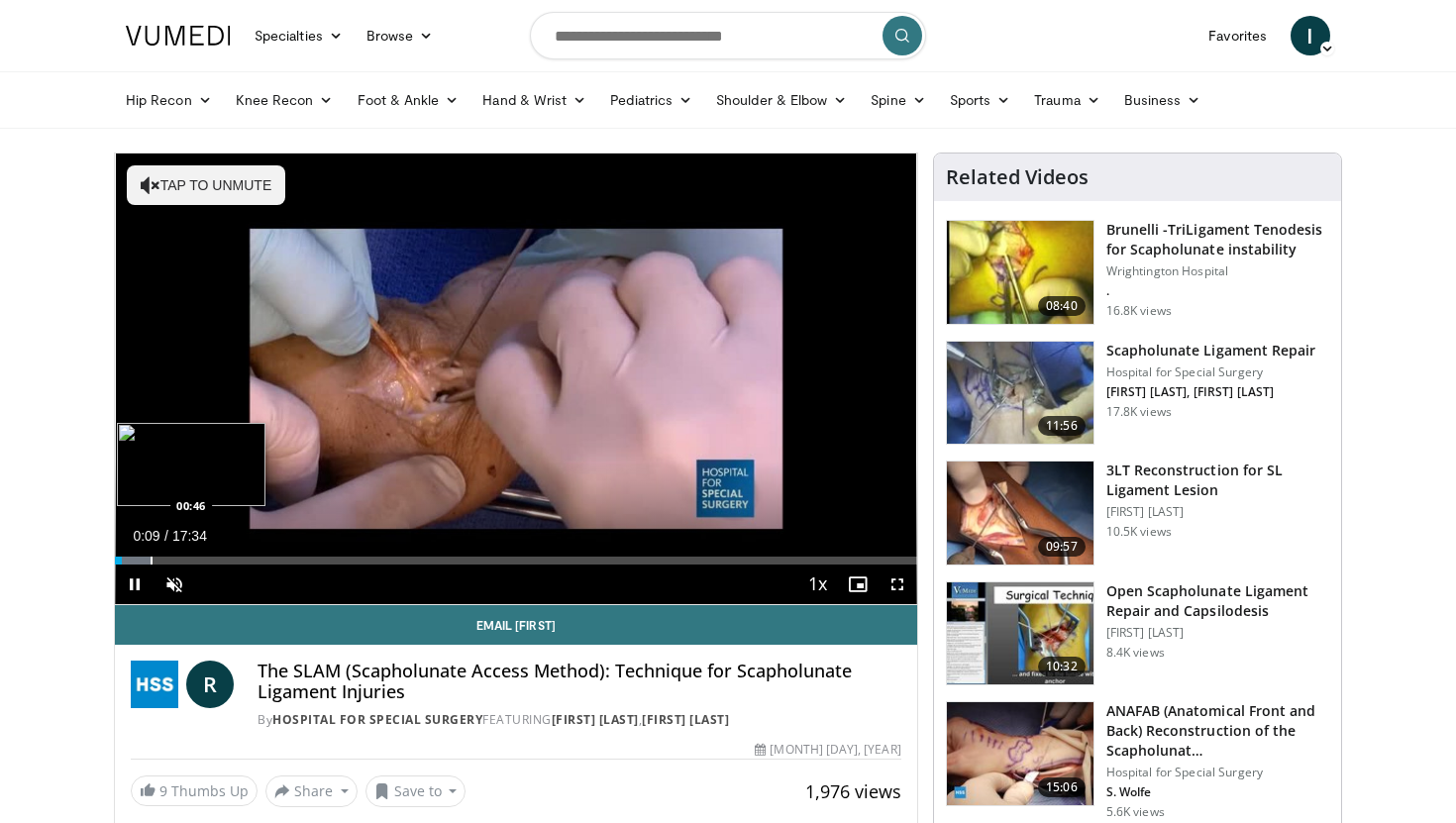 click at bounding box center (152, 561) 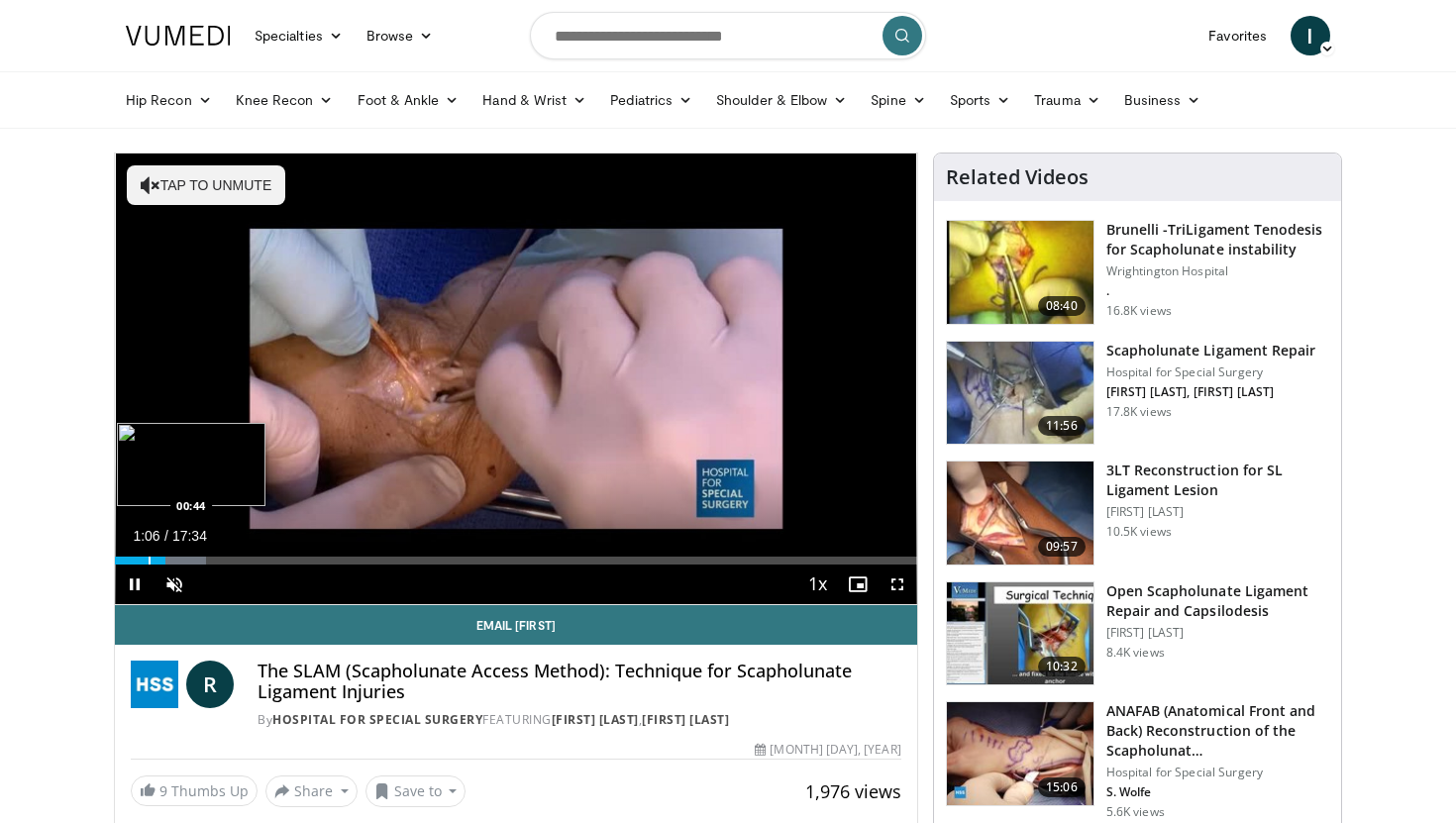click at bounding box center [150, 561] 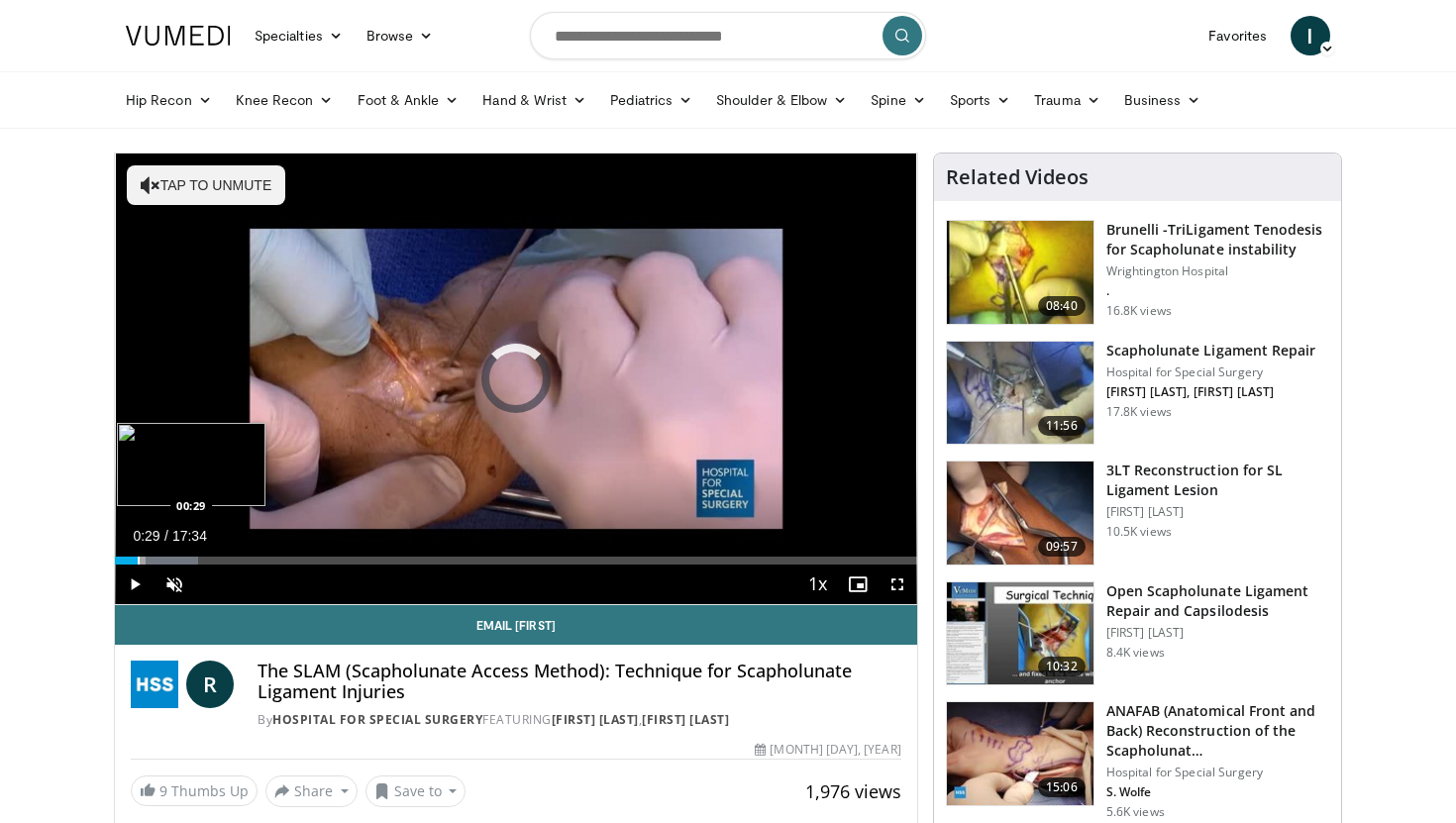 click at bounding box center (139, 561) 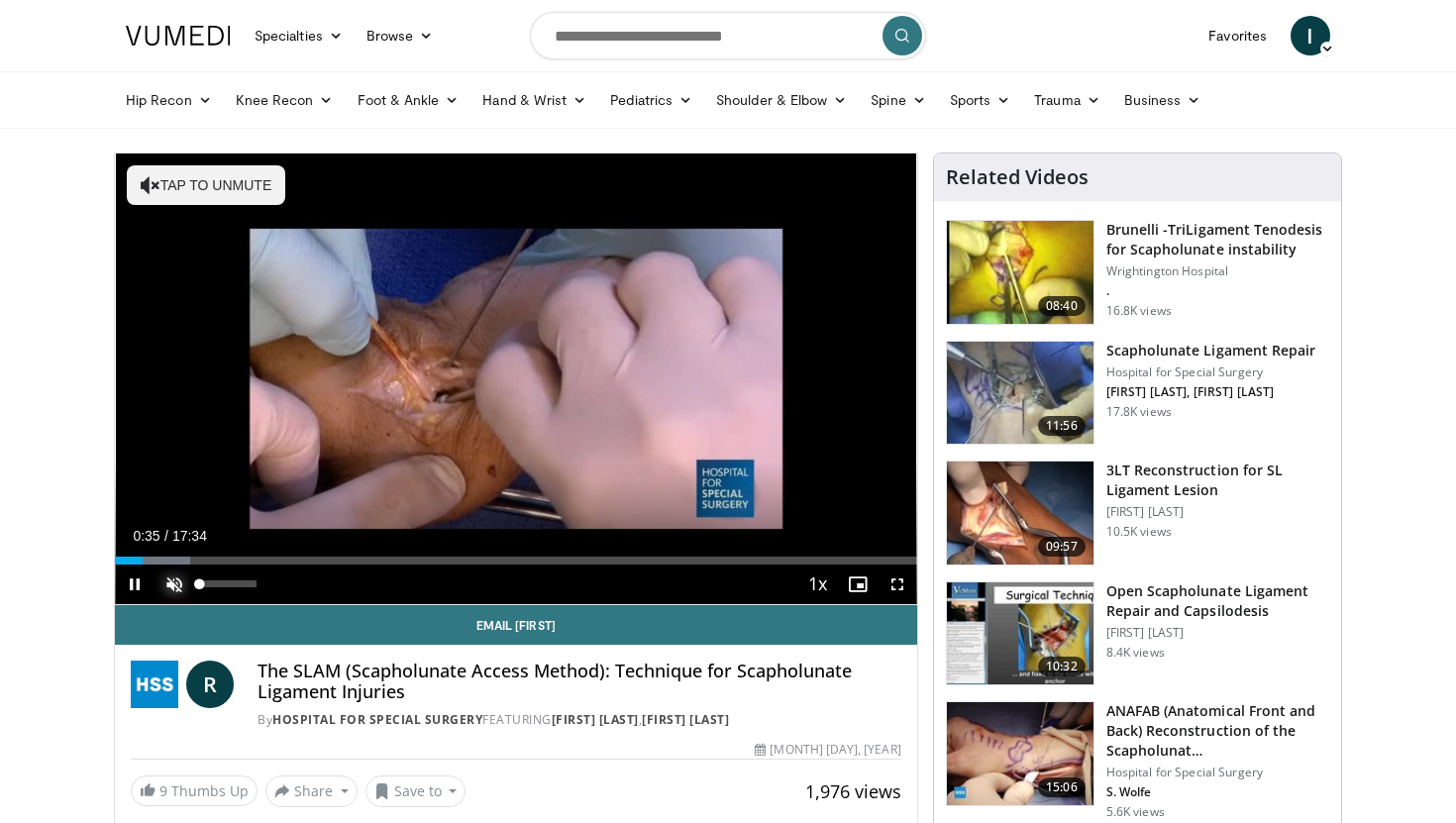 click at bounding box center [174, 584] 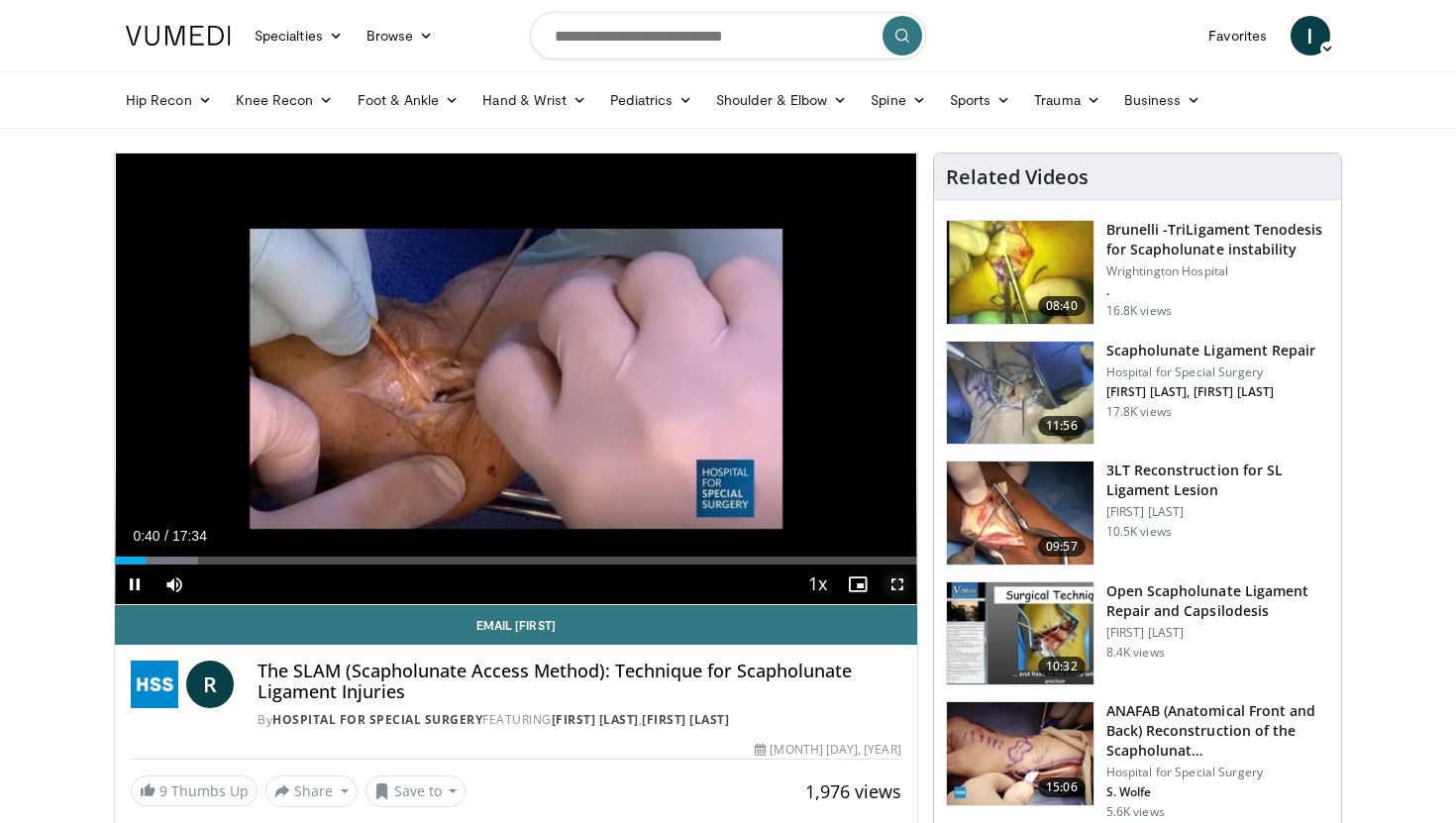click at bounding box center (897, 584) 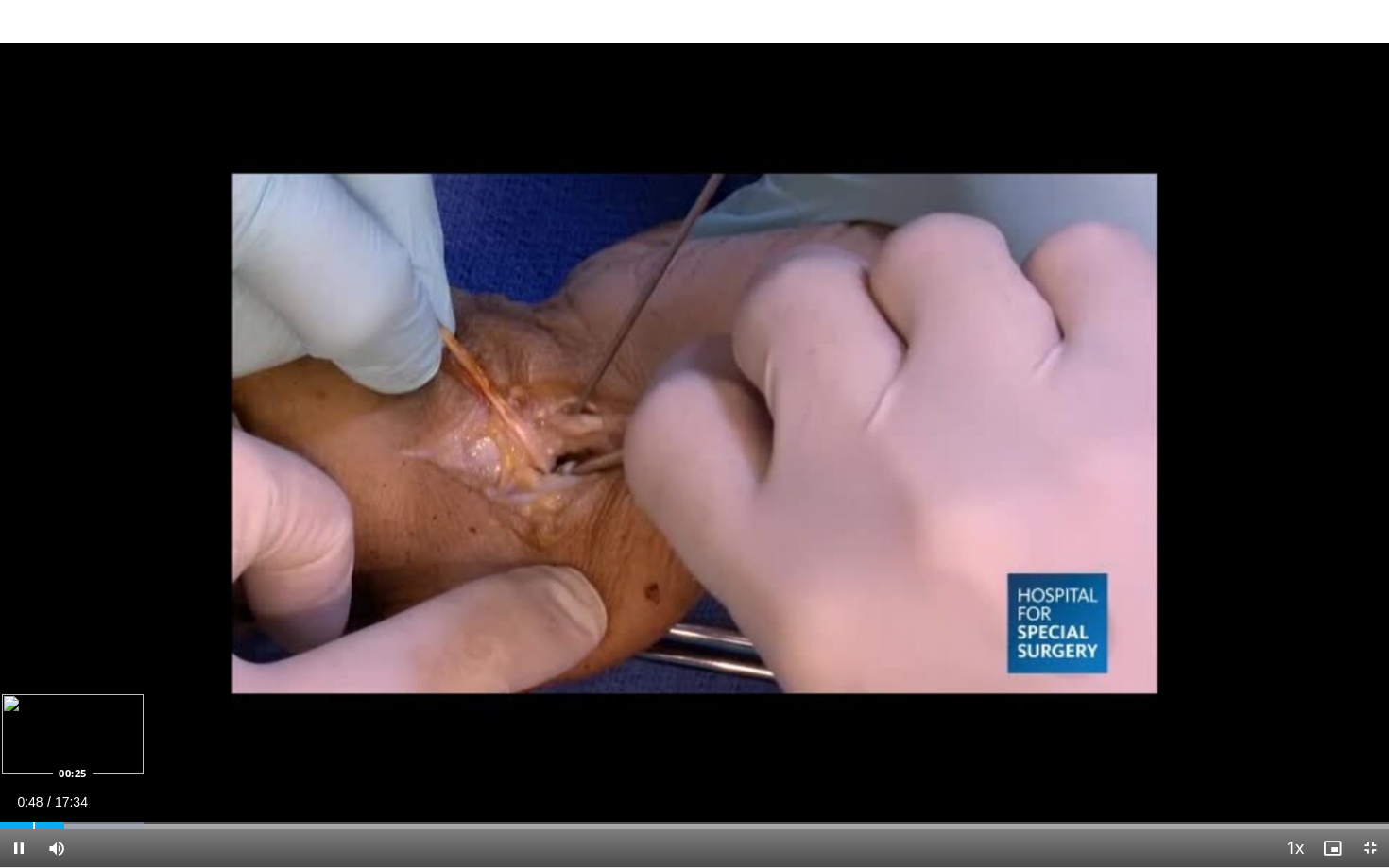 click at bounding box center (34, 825) 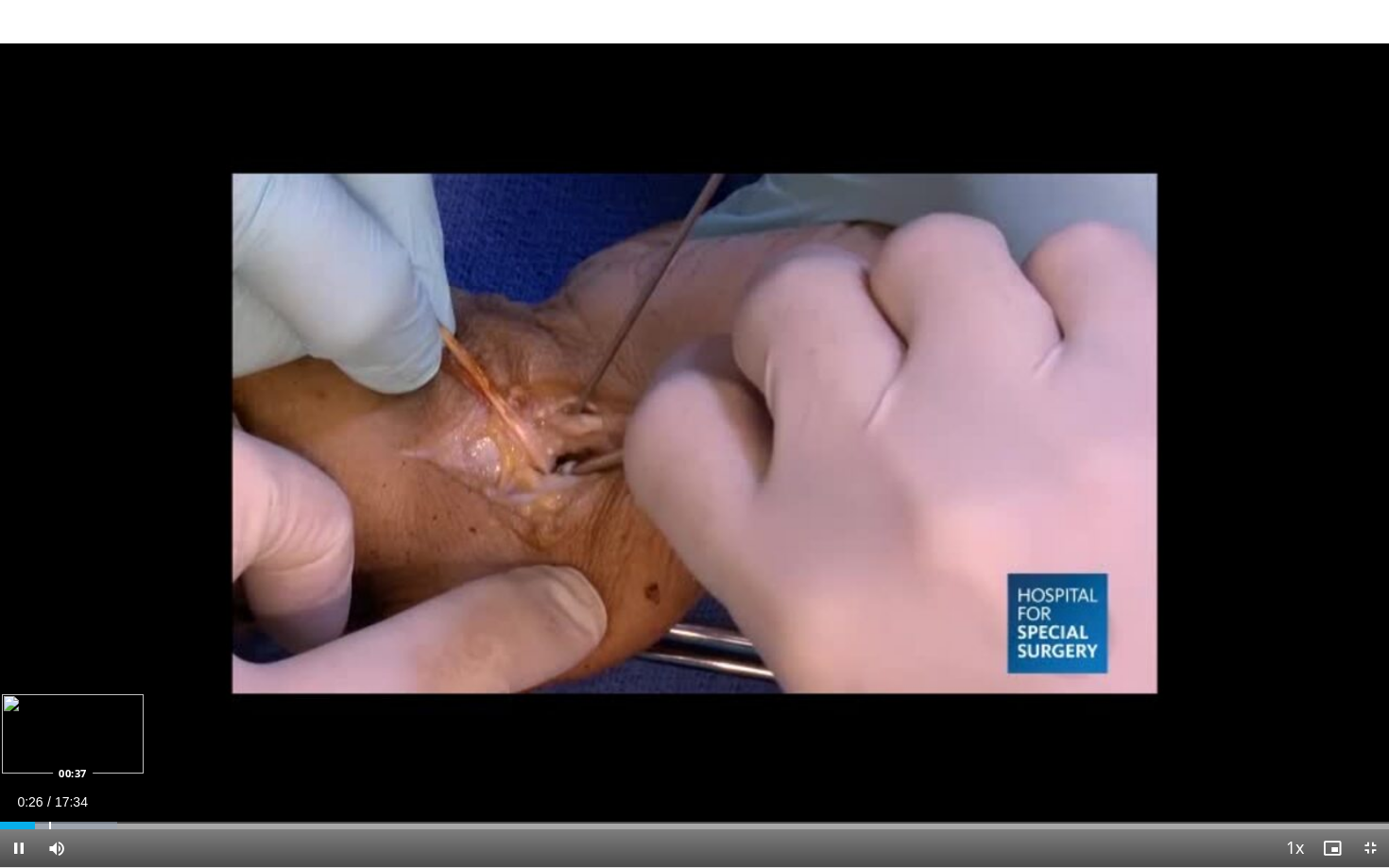 click at bounding box center [50, 825] 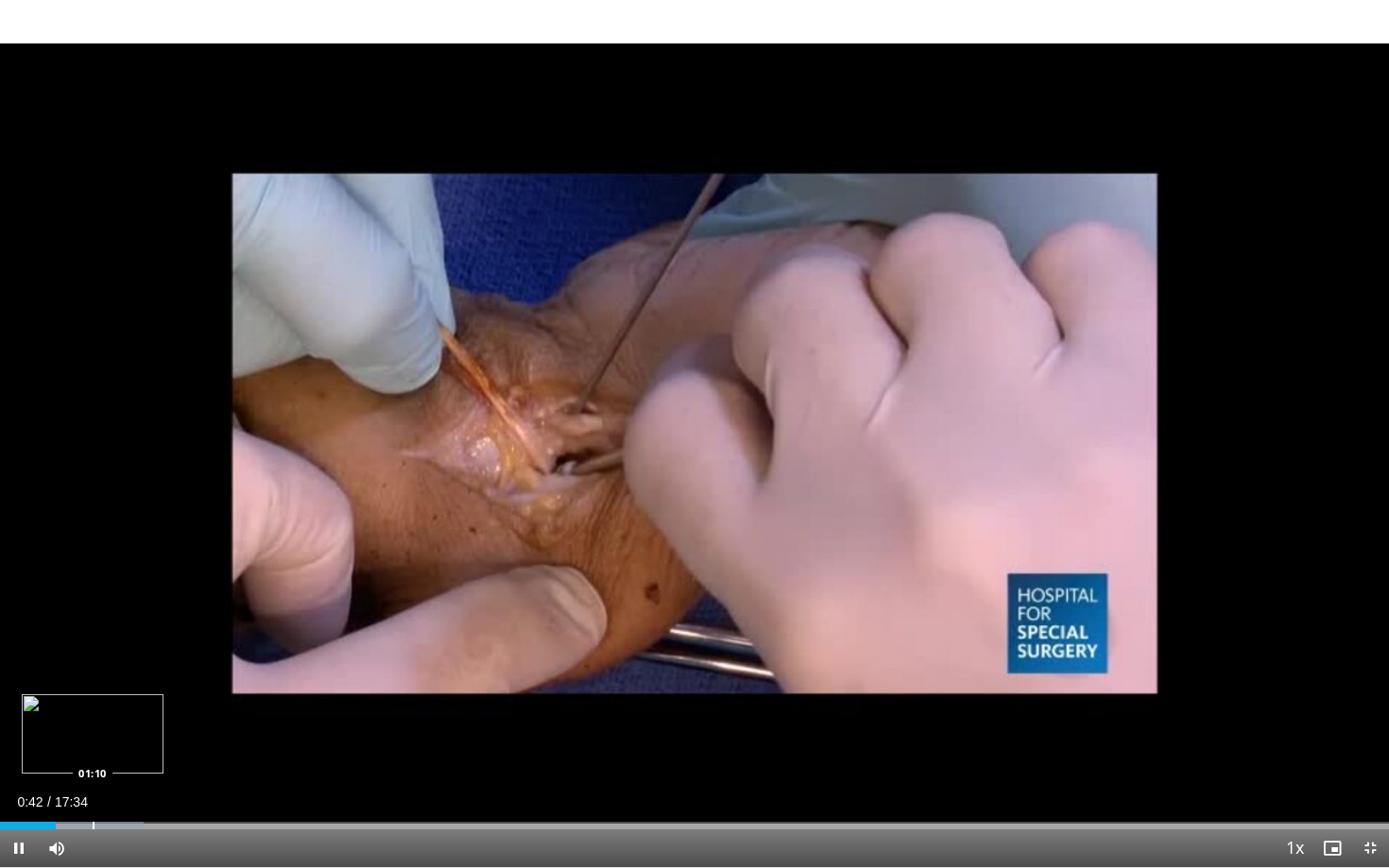 click at bounding box center (94, 825) 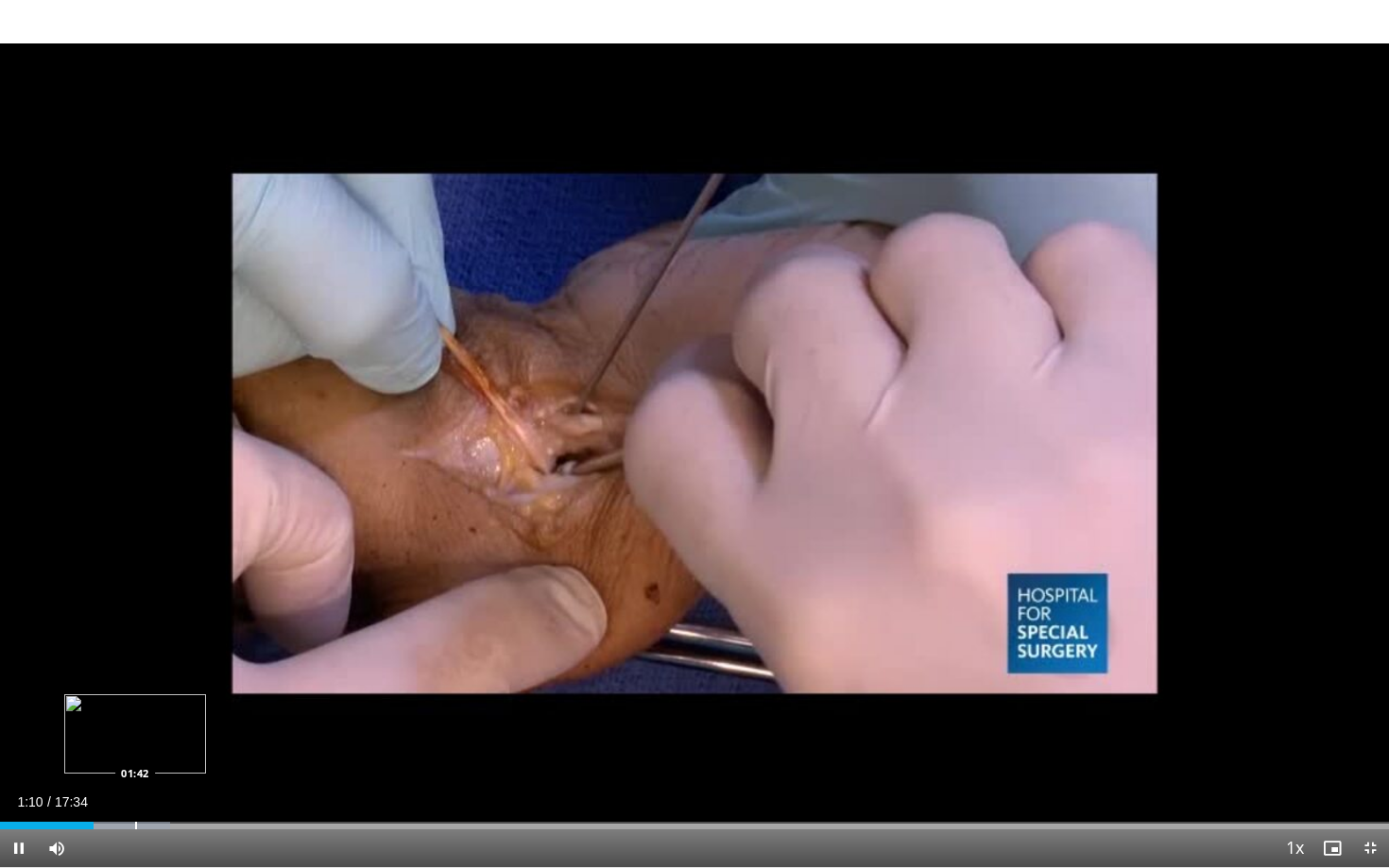 click at bounding box center [136, 825] 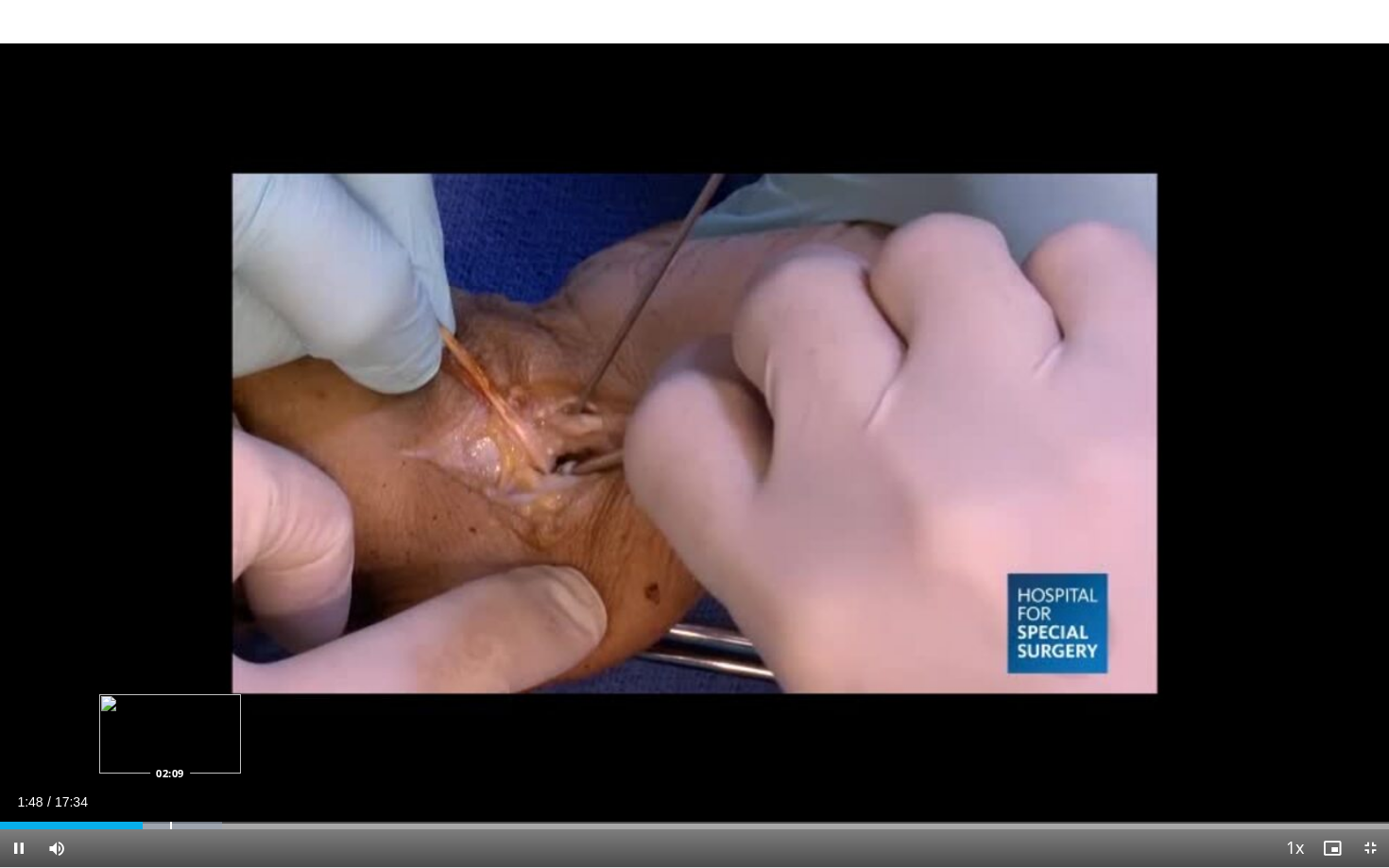 click at bounding box center [171, 825] 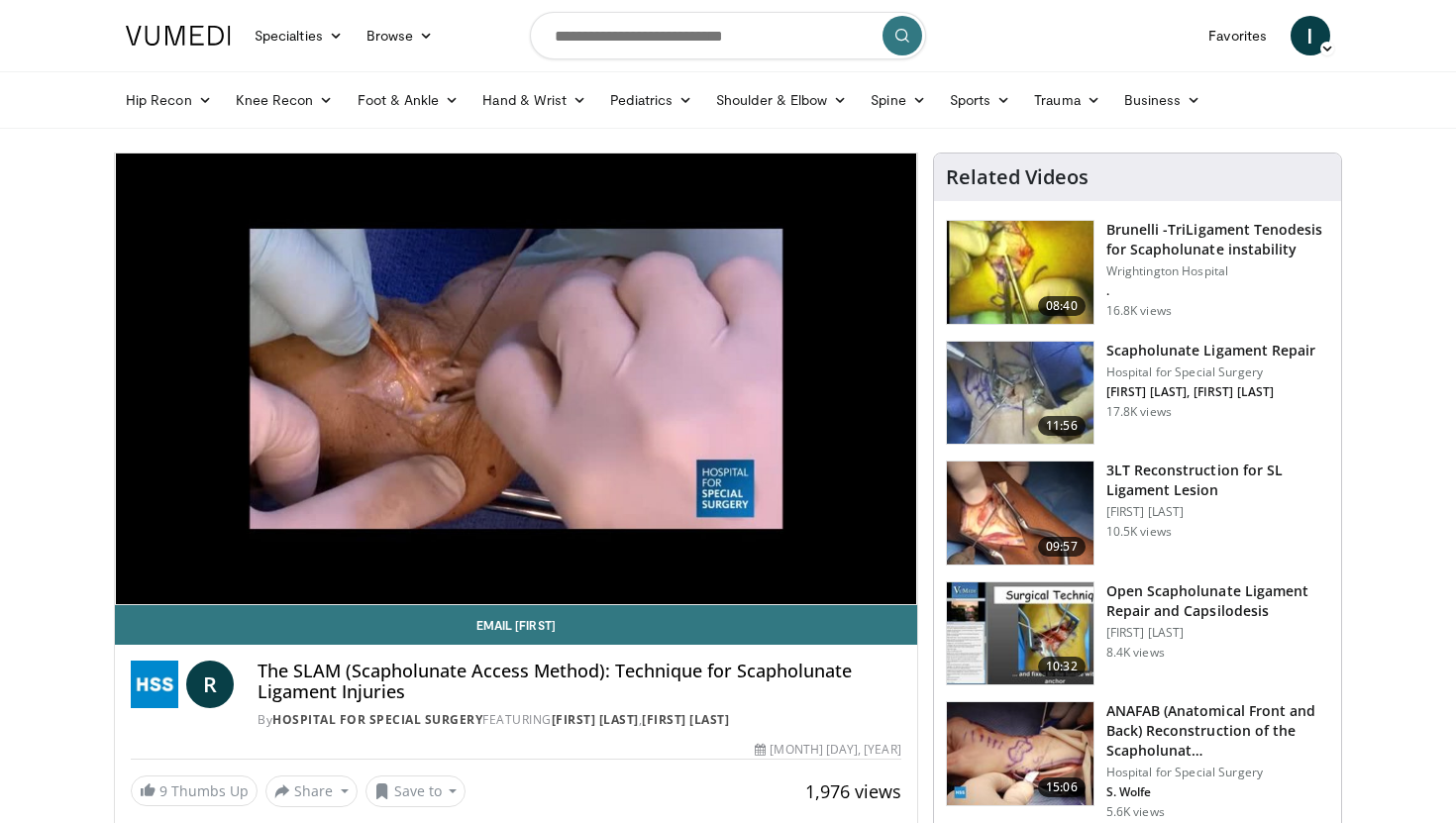 click at bounding box center (1020, 393) 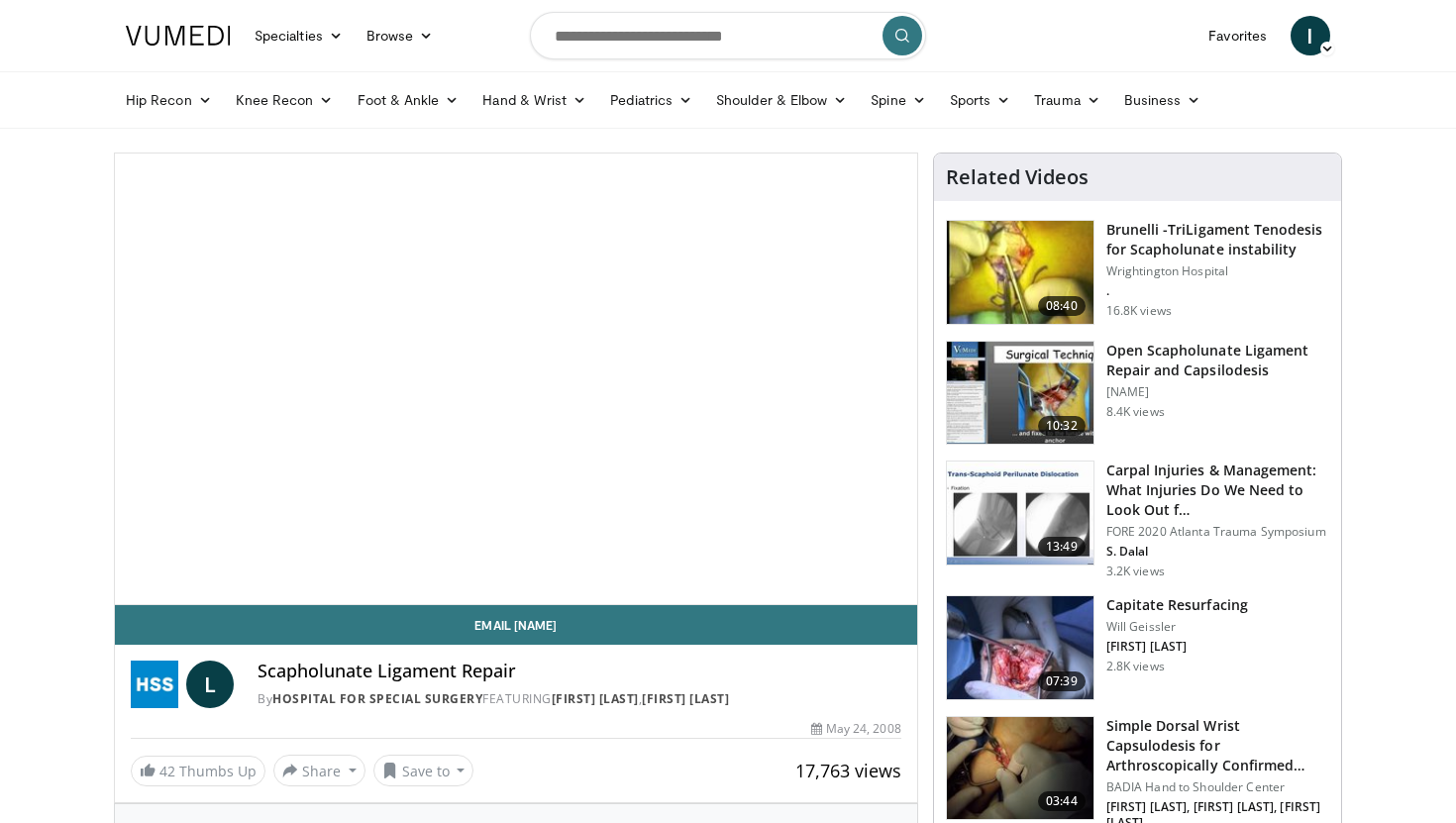 scroll, scrollTop: 0, scrollLeft: 0, axis: both 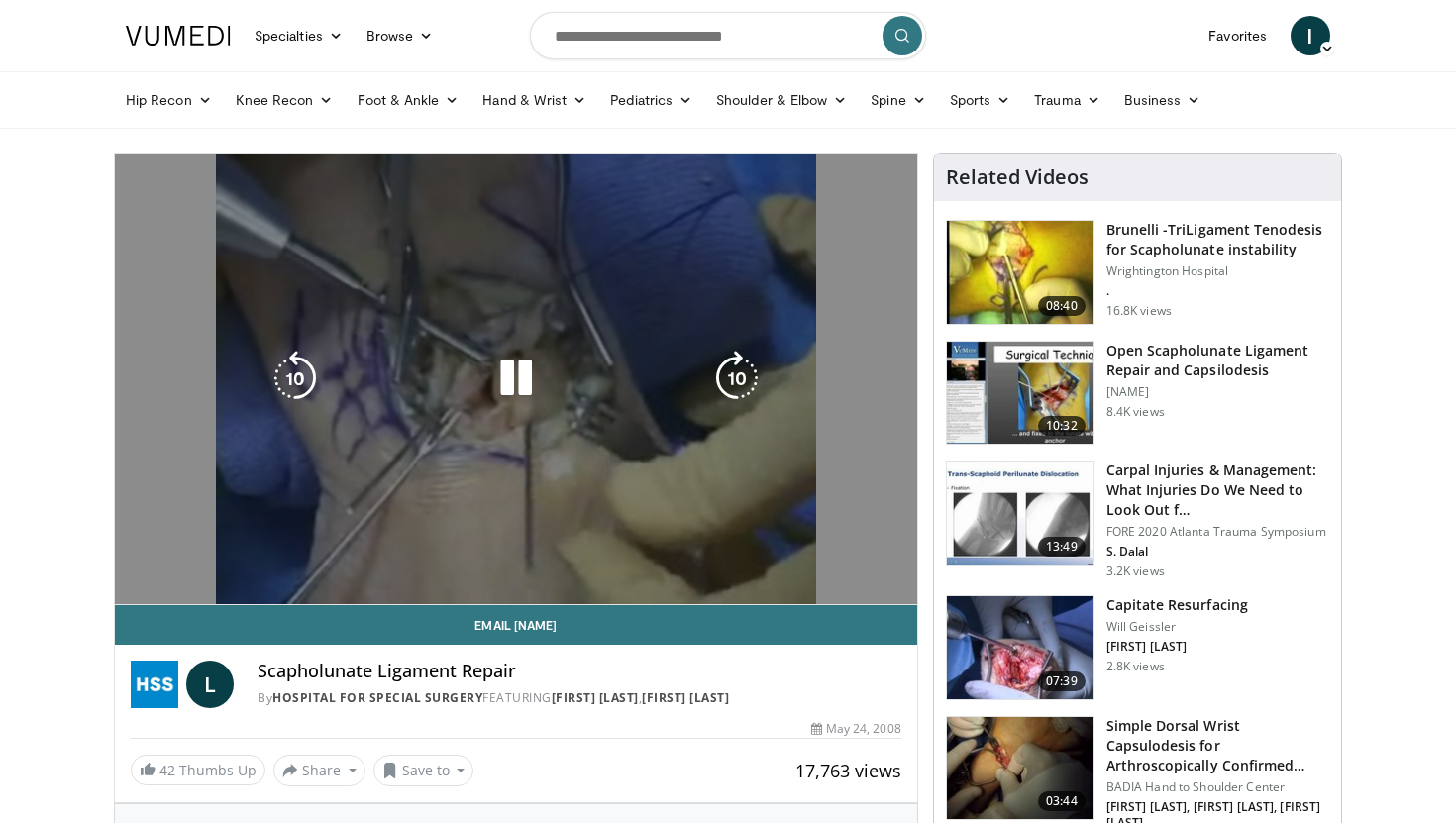 click on "**********" at bounding box center (516, 379) 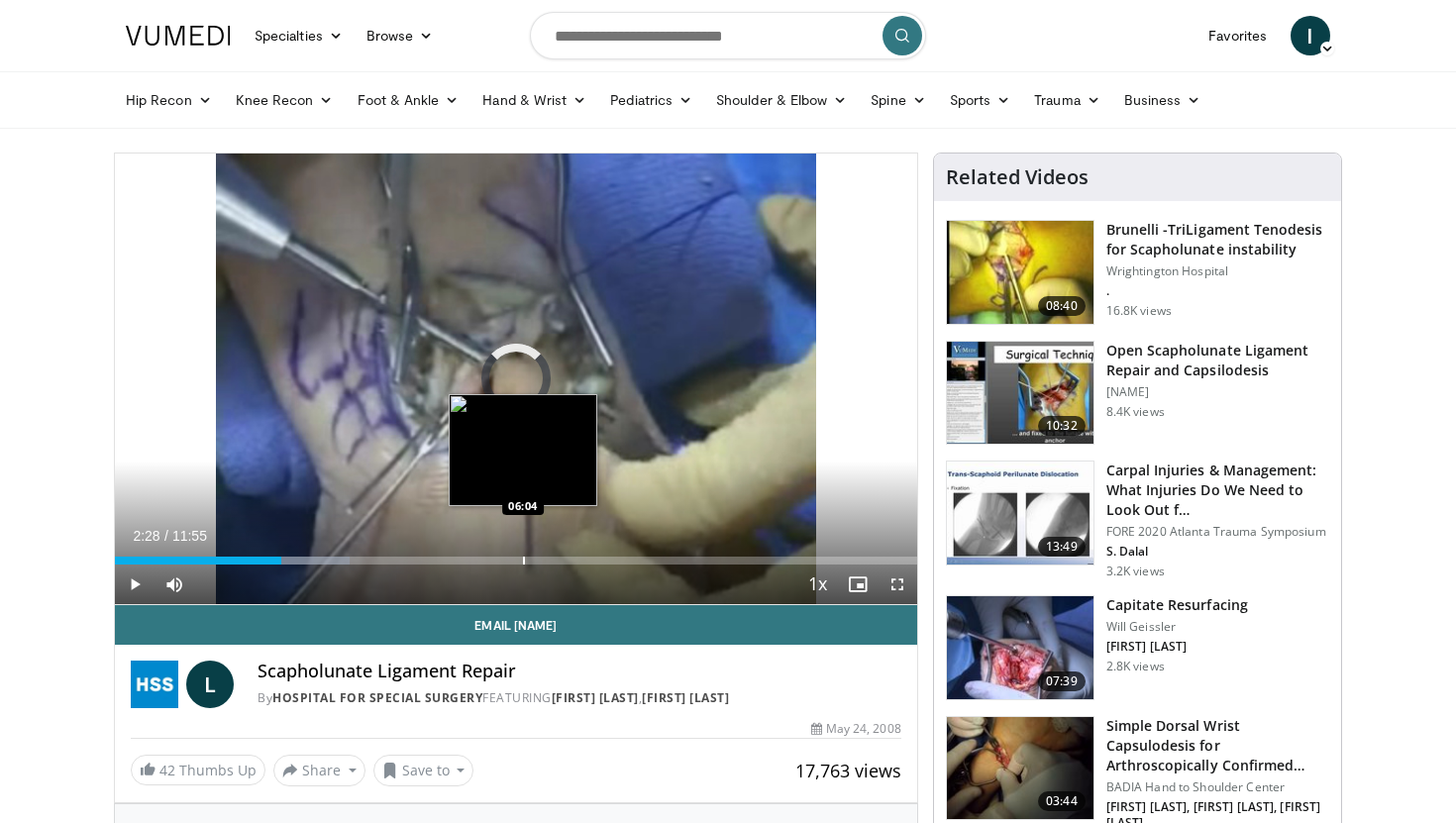 click at bounding box center [524, 561] 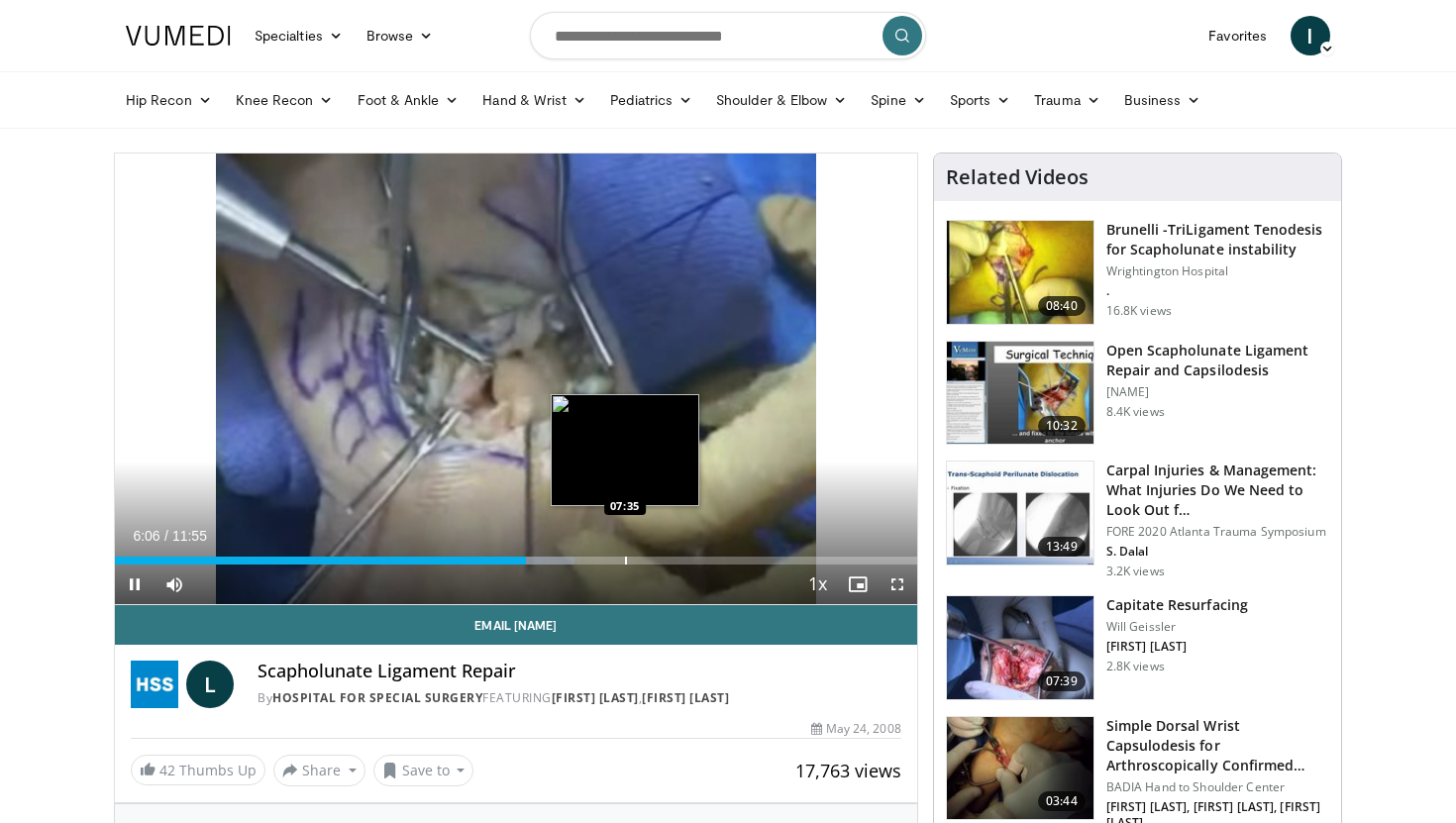 click at bounding box center [626, 561] 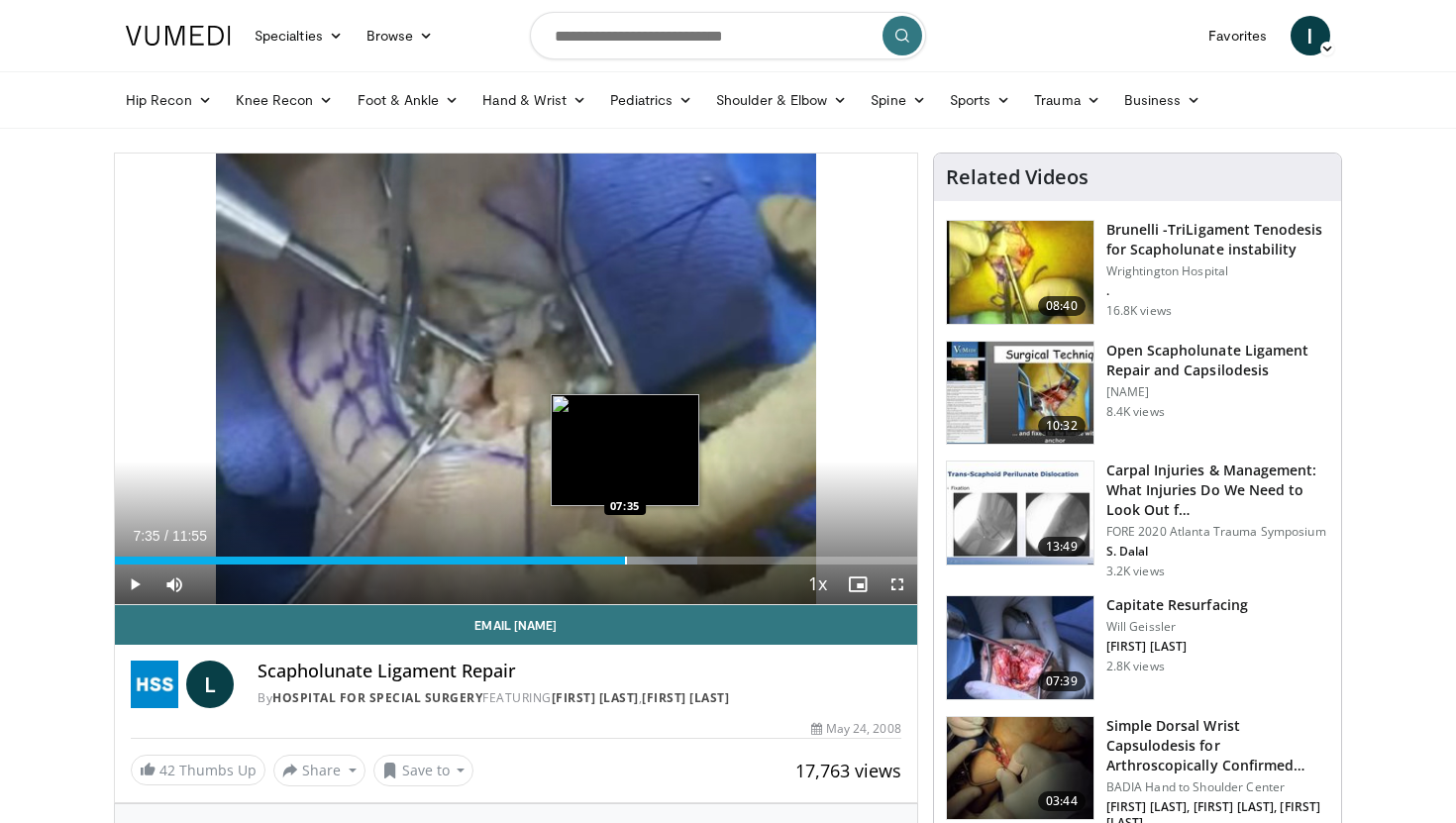click at bounding box center [626, 561] 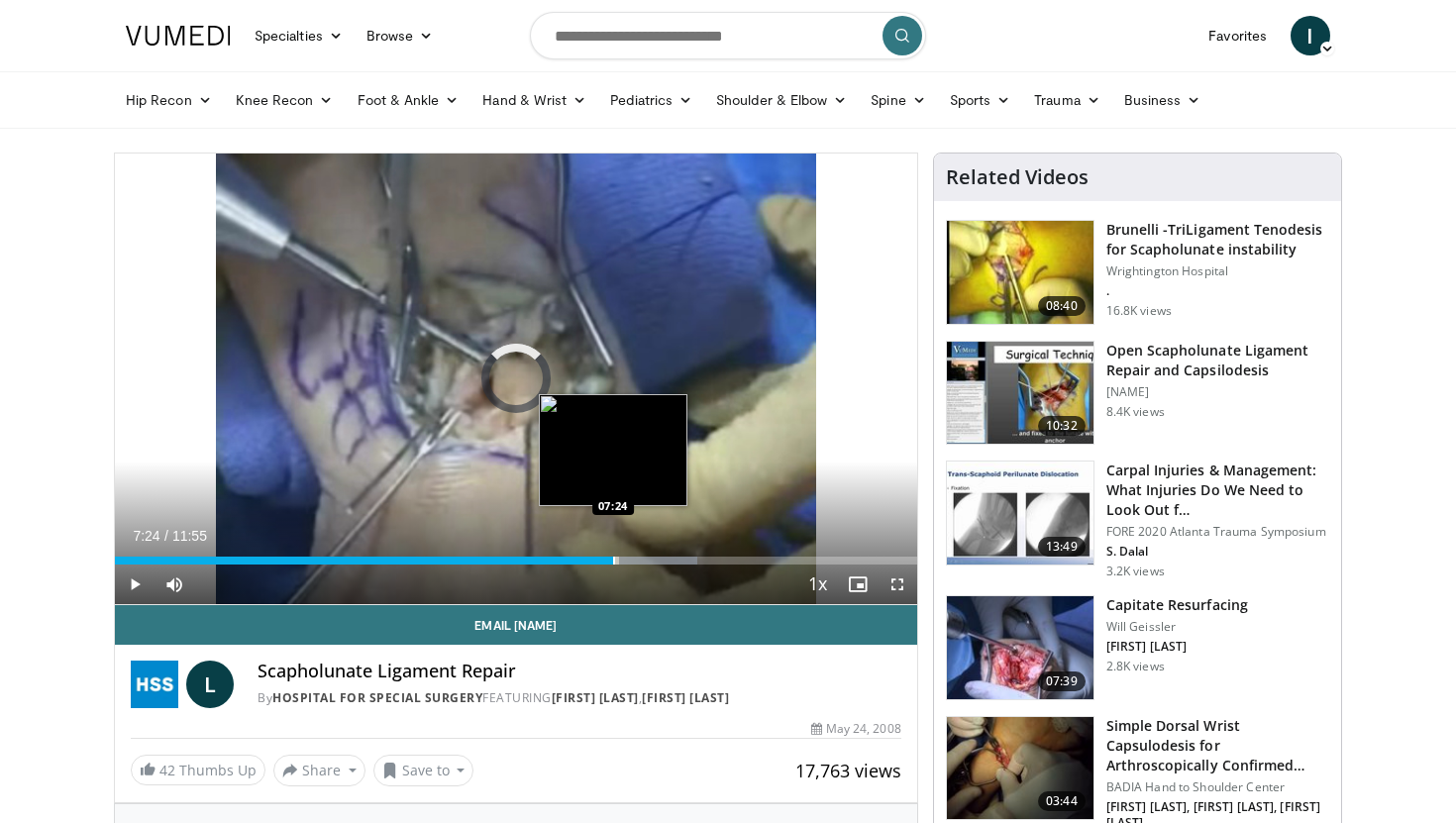click at bounding box center [614, 561] 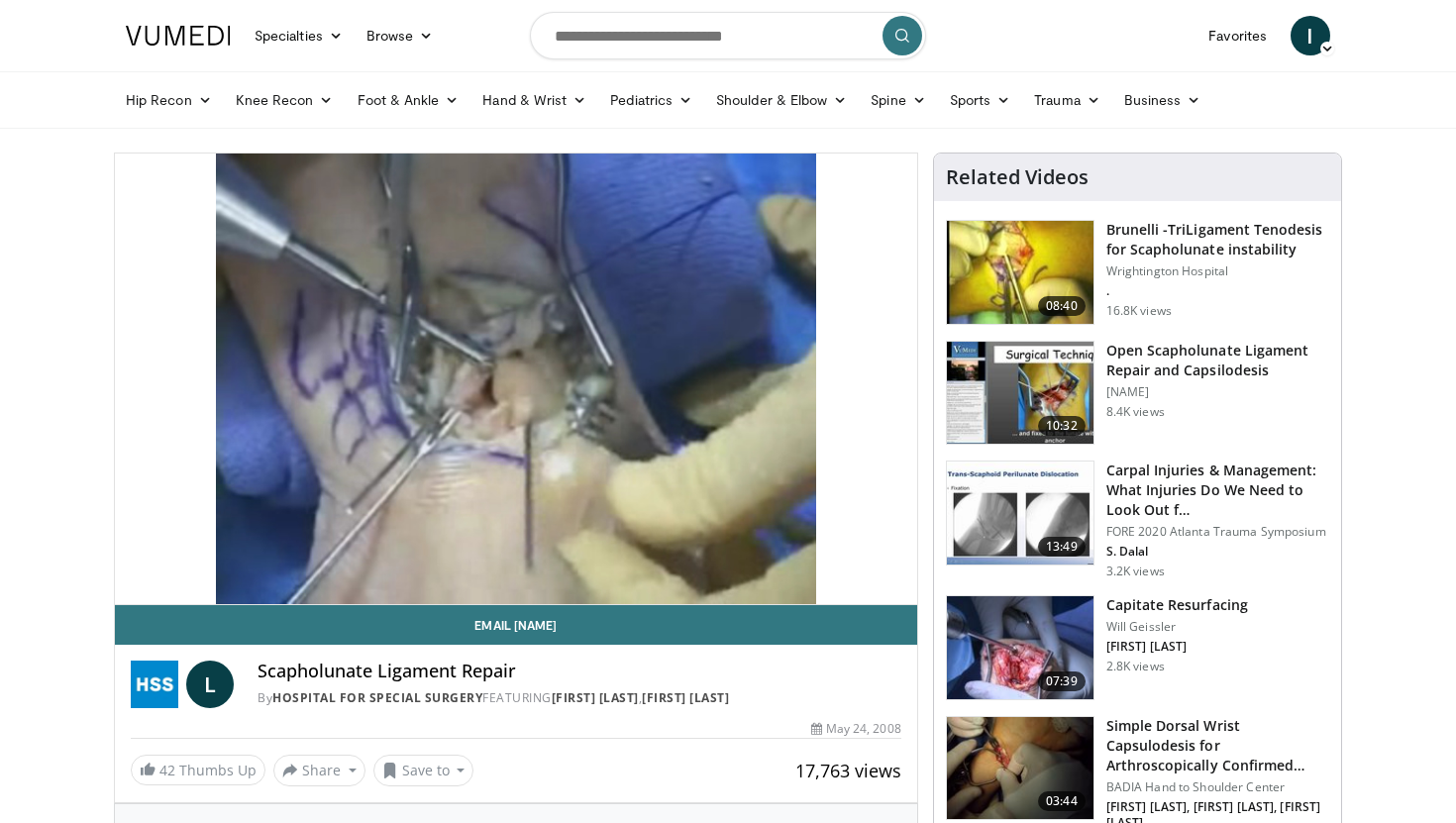 click at bounding box center (1020, 393) 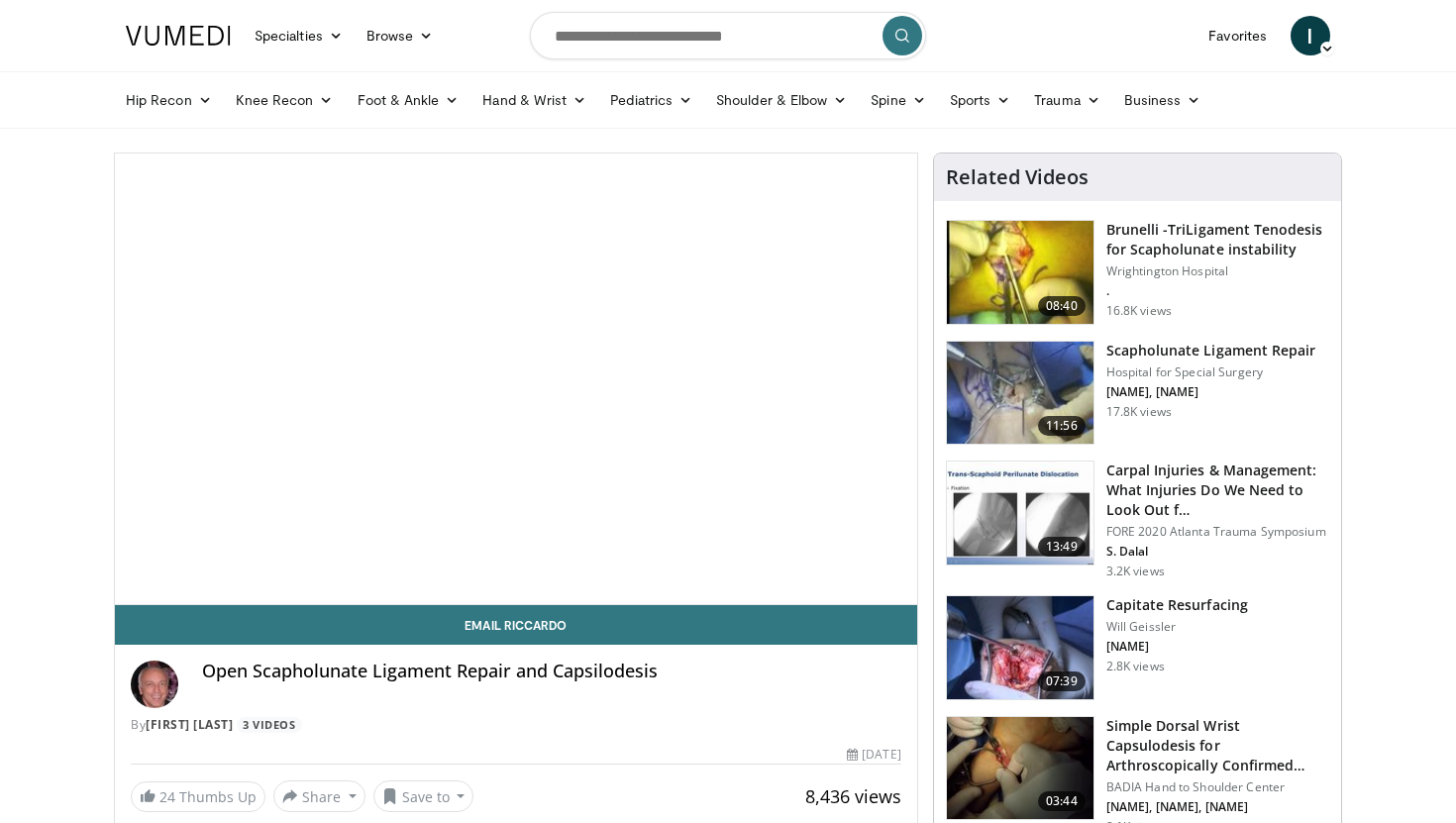 scroll, scrollTop: 0, scrollLeft: 0, axis: both 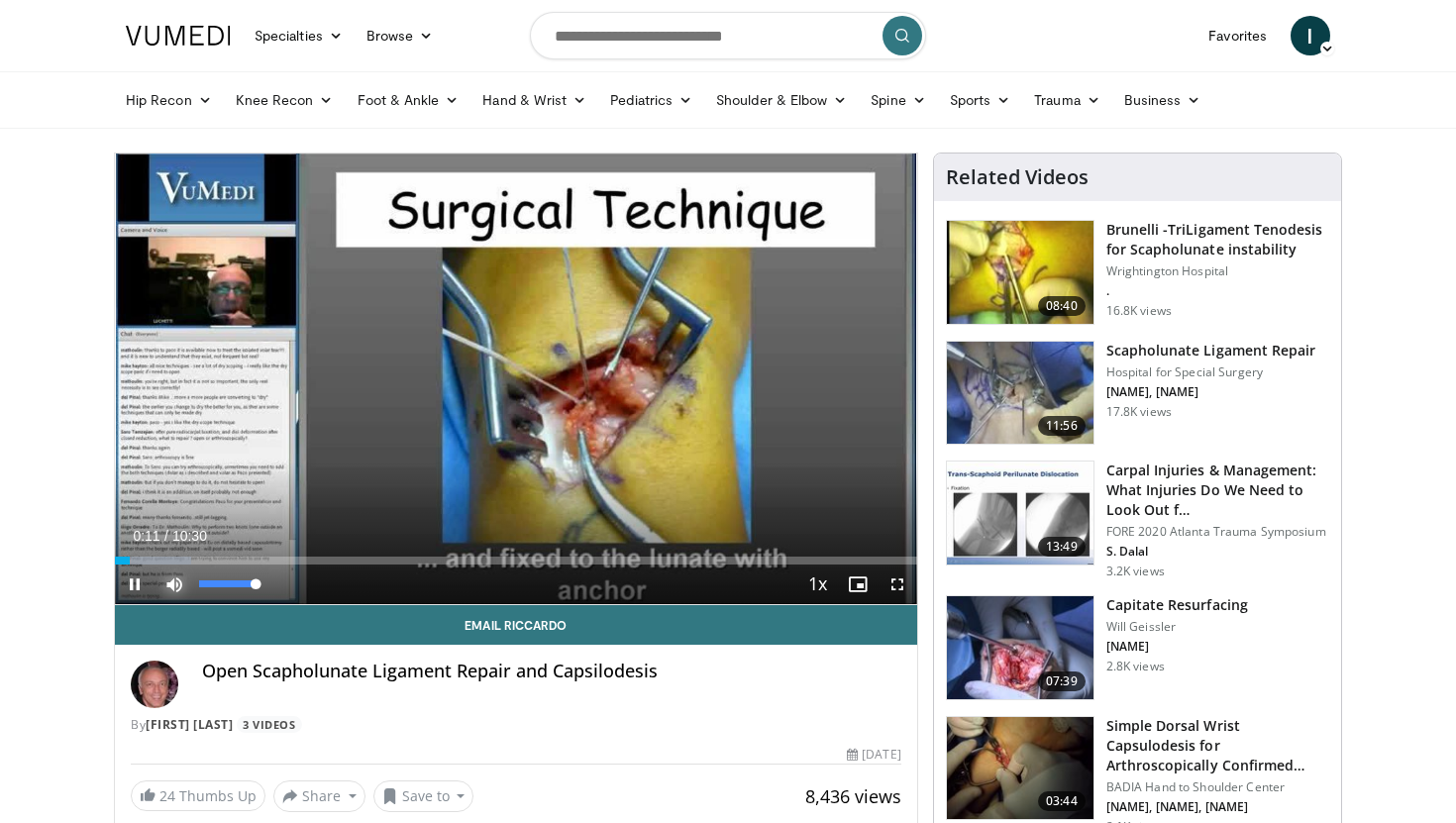 click at bounding box center (174, 584) 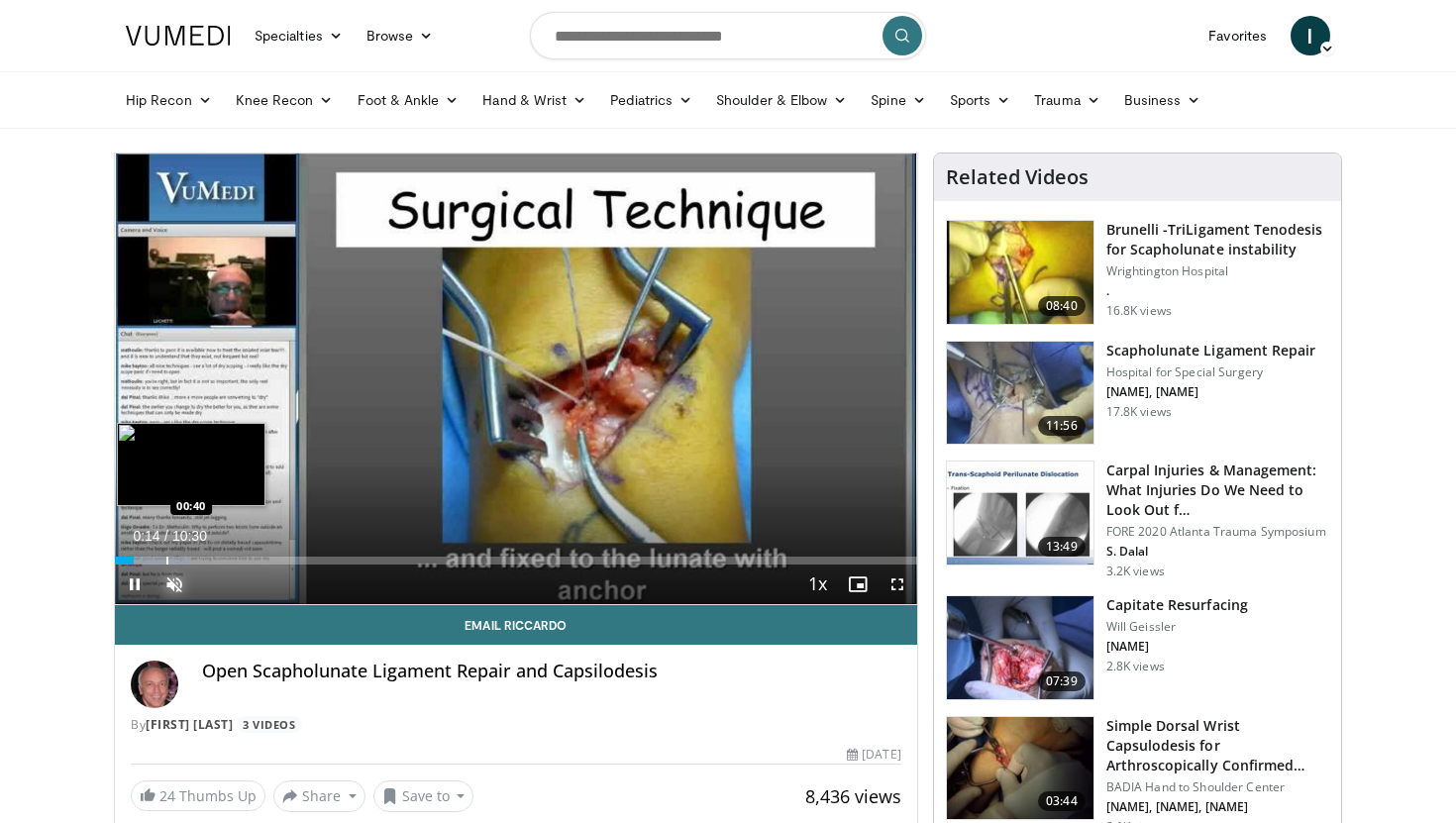 click at bounding box center [167, 561] 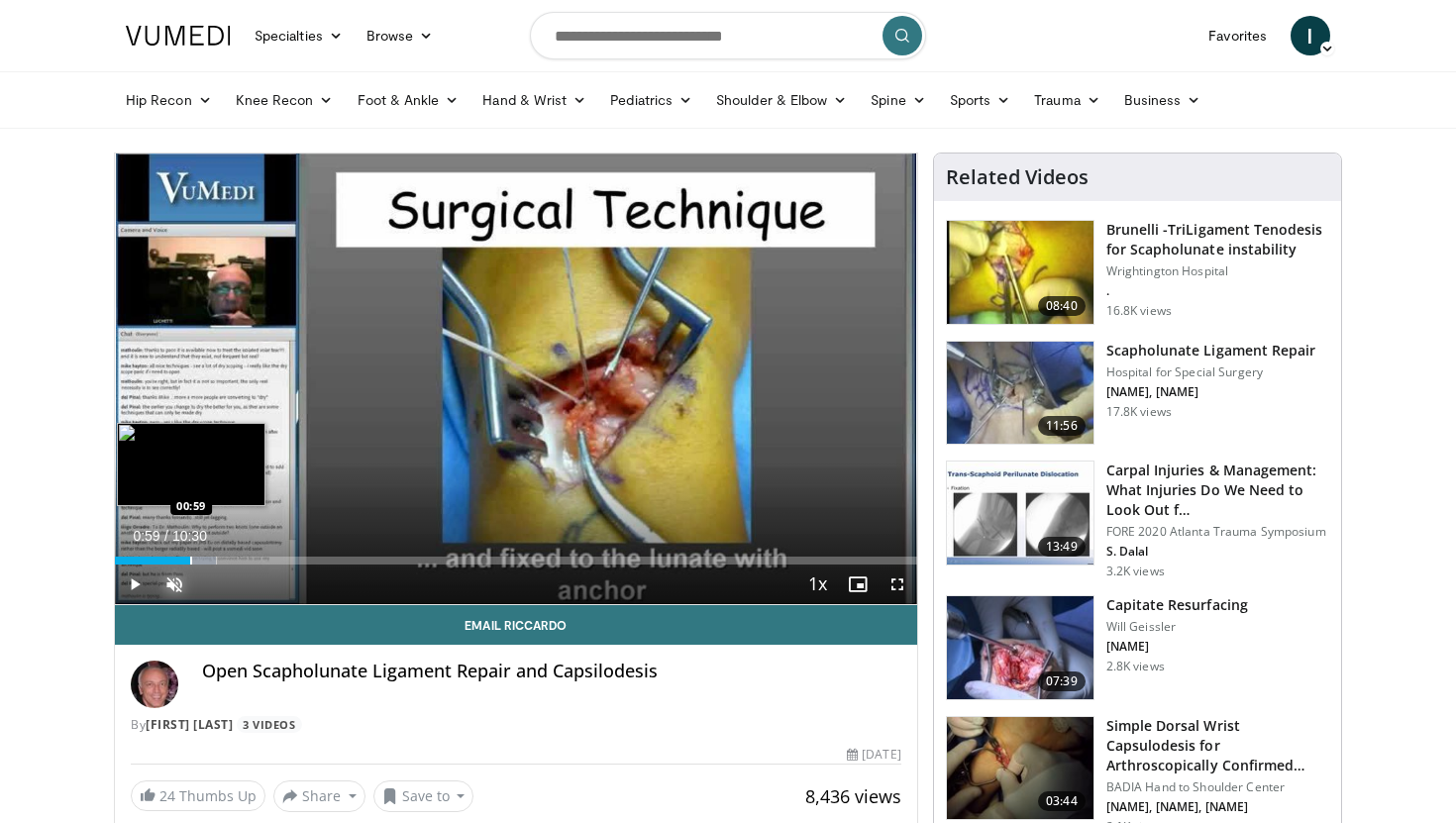 click at bounding box center (191, 561) 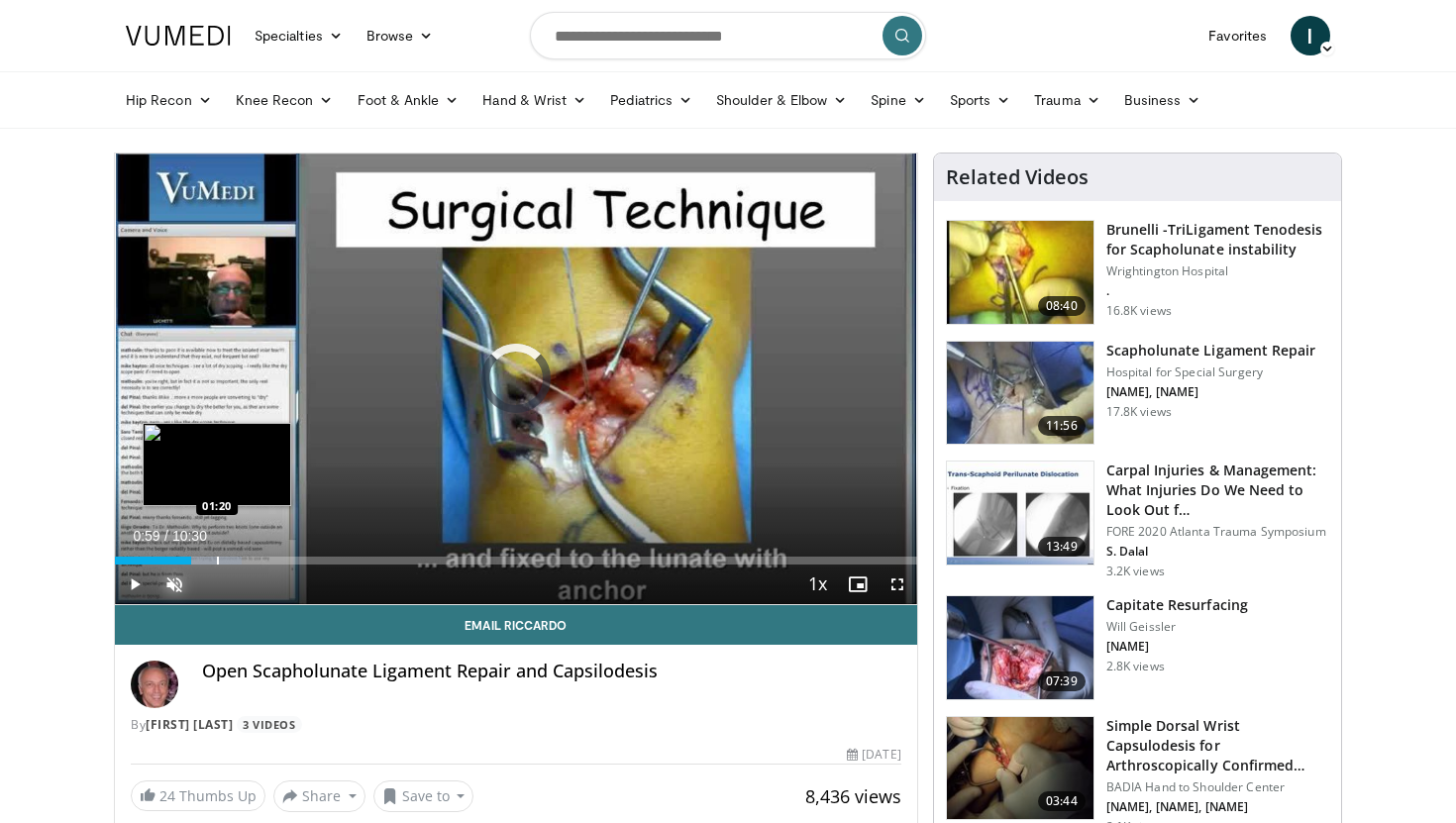 click at bounding box center [218, 561] 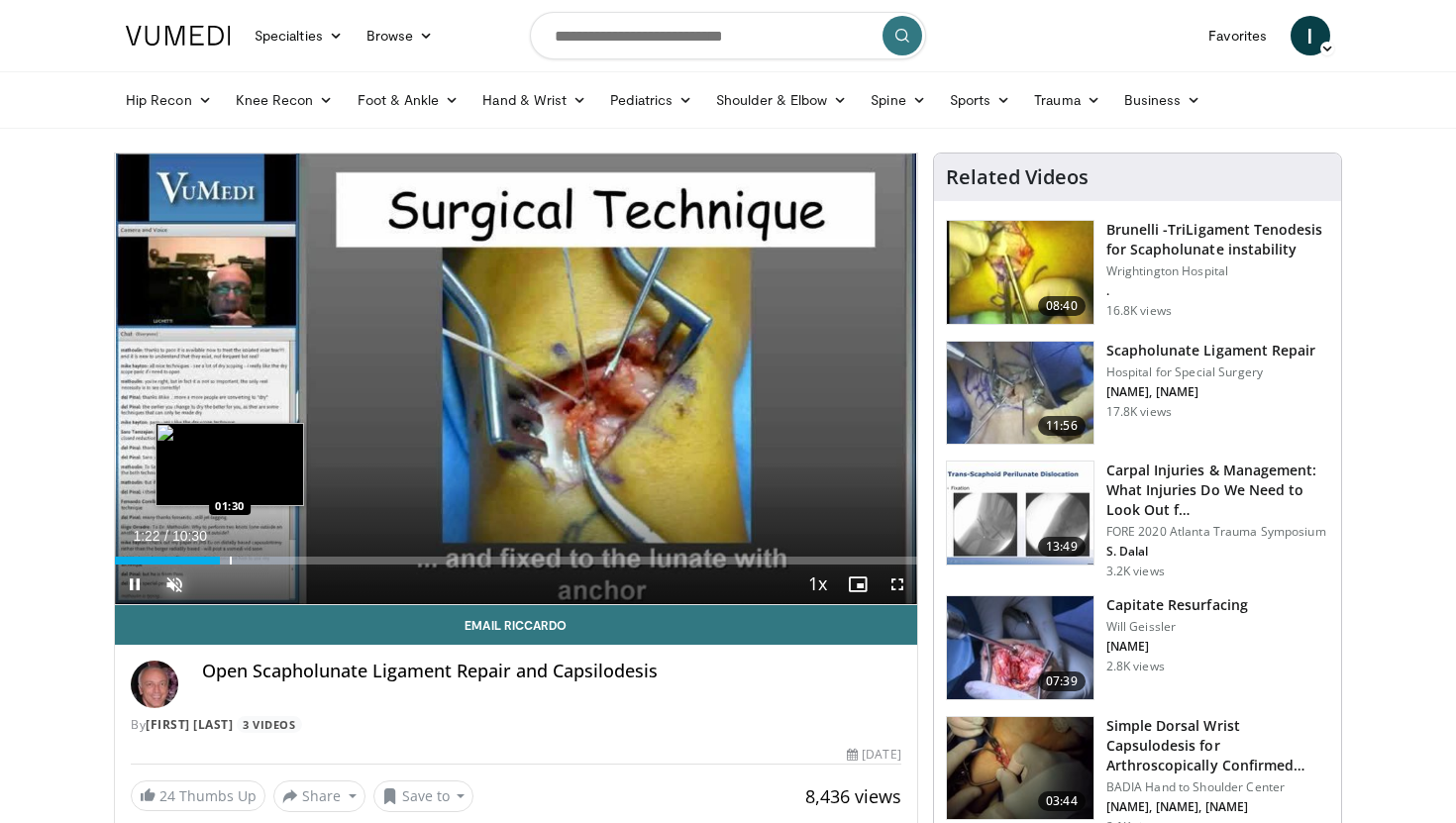 click at bounding box center (231, 561) 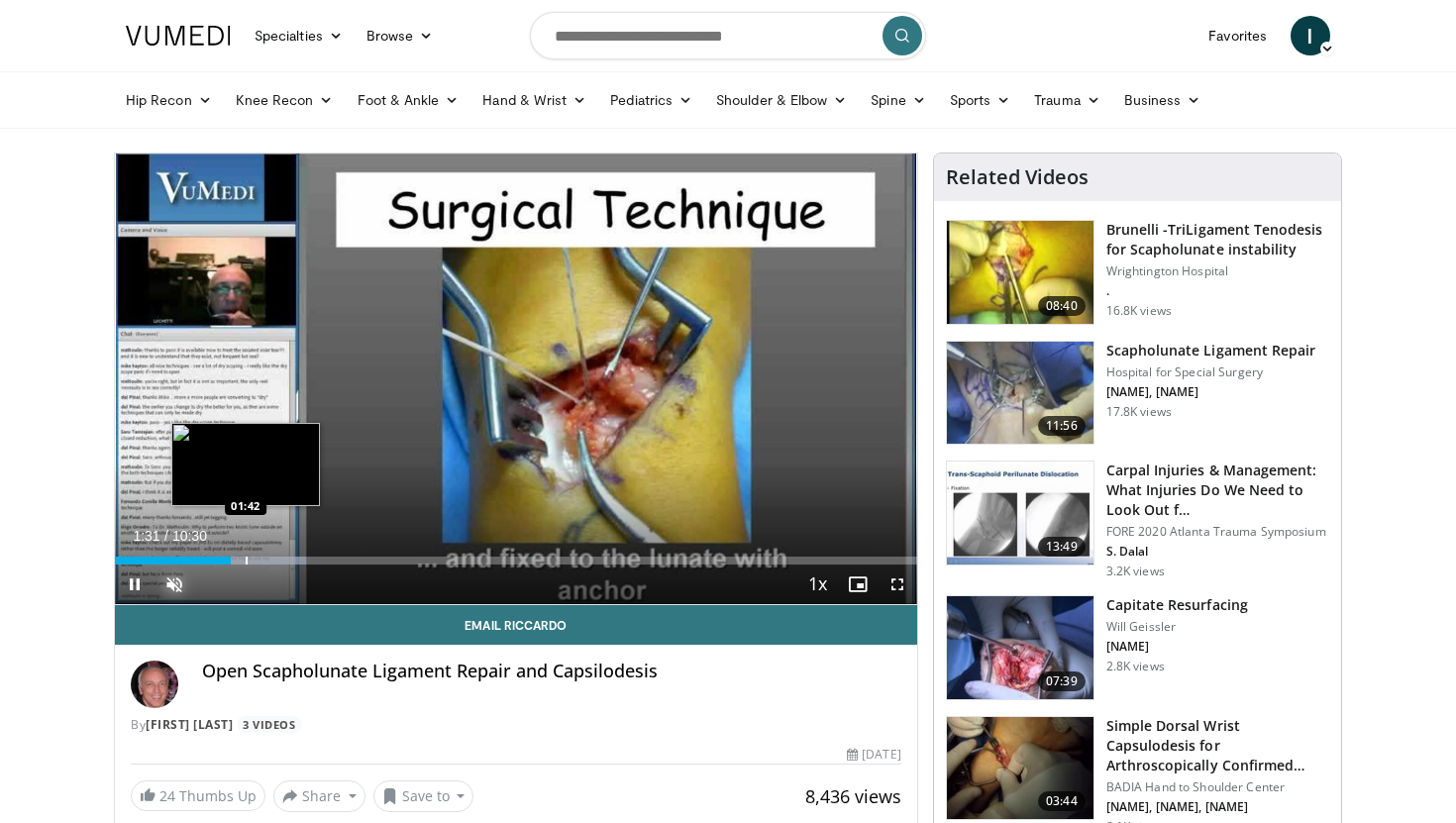 click at bounding box center [247, 561] 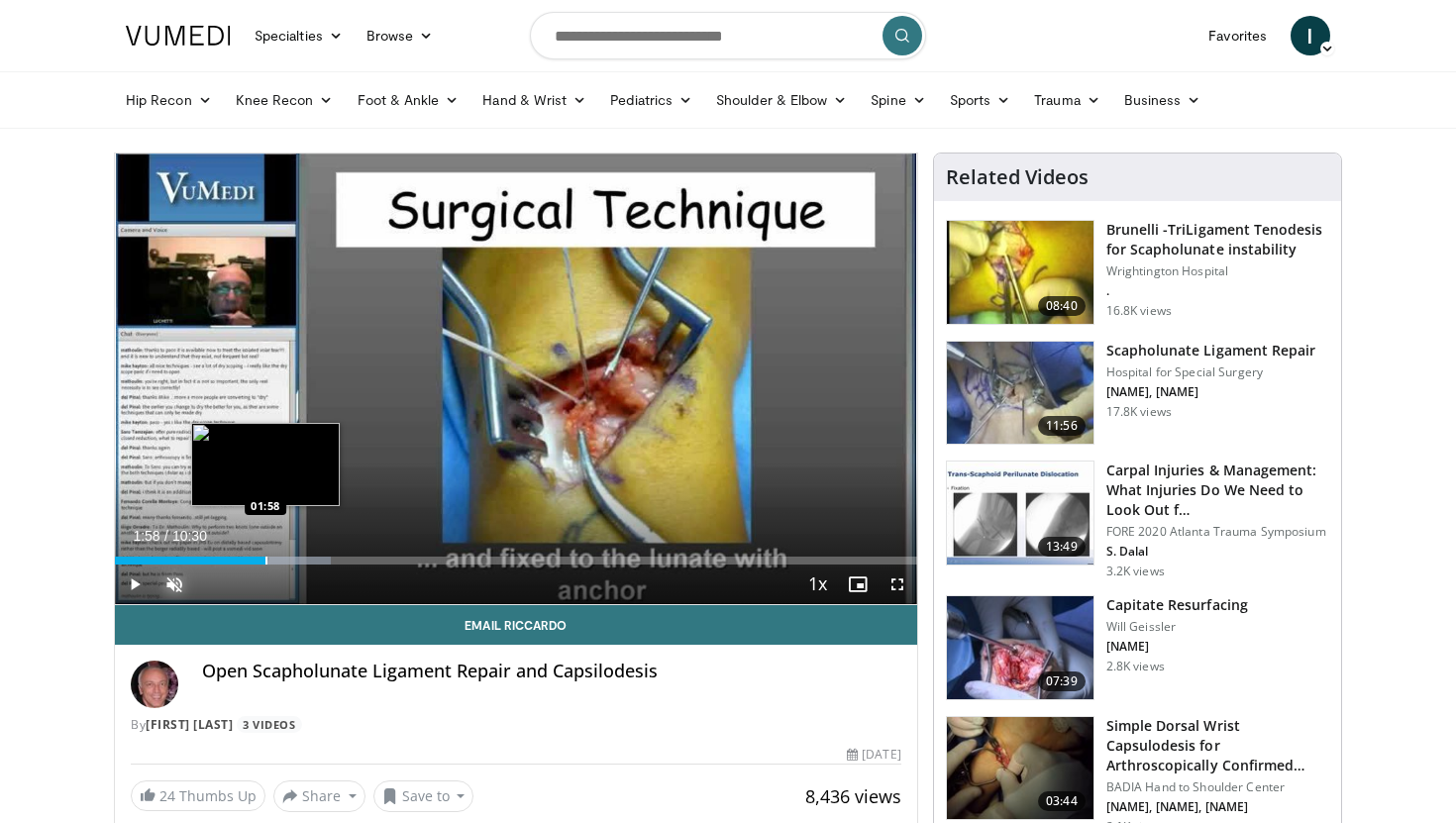 click at bounding box center [266, 561] 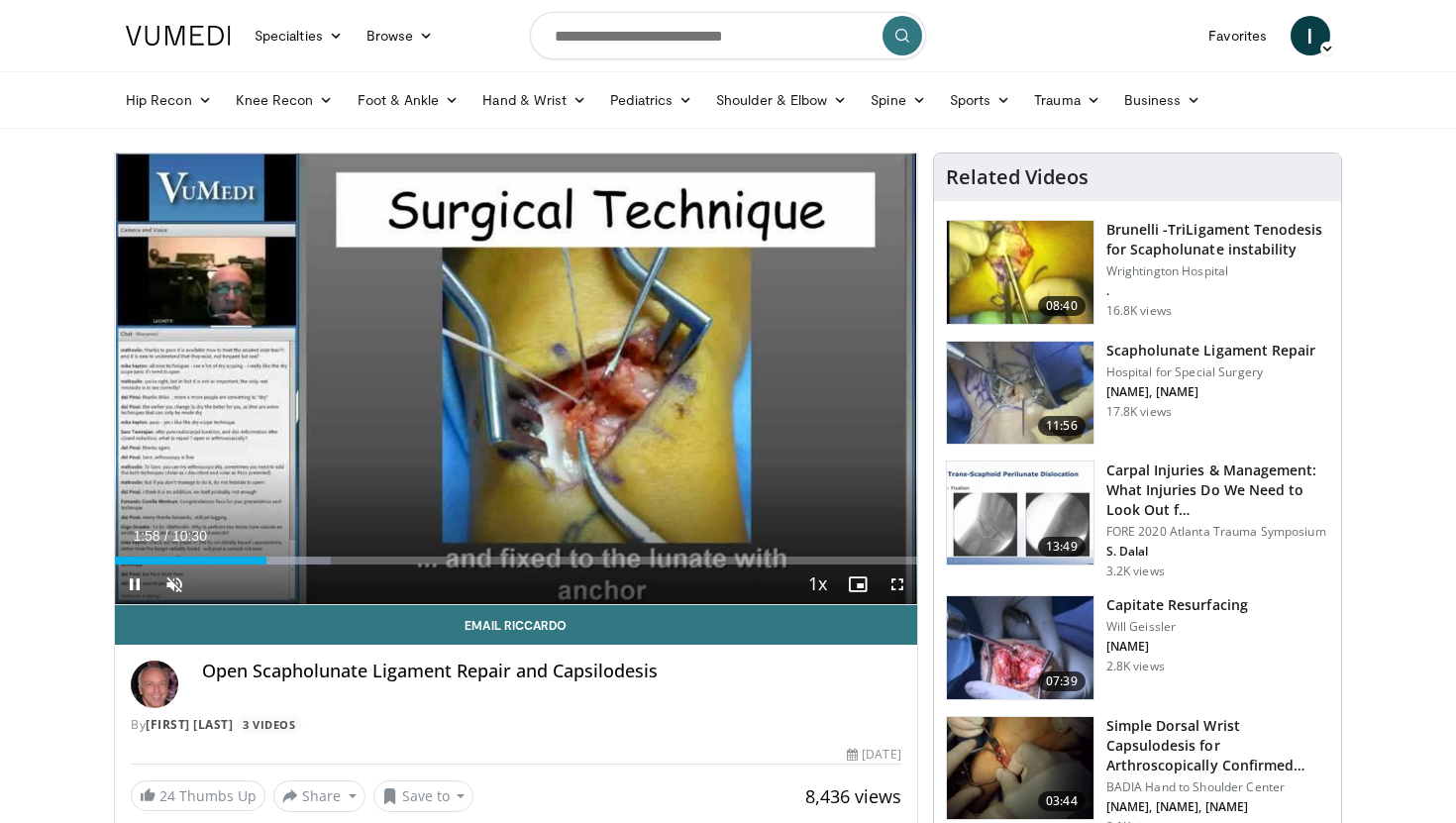 click on "Current Time  1:58 / Duration  10:30 Pause Skip Backward Skip Forward Unmute Loaded :  26.91% 01:58 02:00 Stream Type  LIVE Seek to live, currently behind live LIVE   1x Playback Rate 0.5x 0.75x 1x , selected 1.25x 1.5x 1.75x 2x Chapters Chapters Descriptions descriptions off , selected Captions captions settings , opens captions settings dialog captions off , selected Audio Track en (Main) , selected Fullscreen Enable picture-in-picture mode" at bounding box center (516, 584) 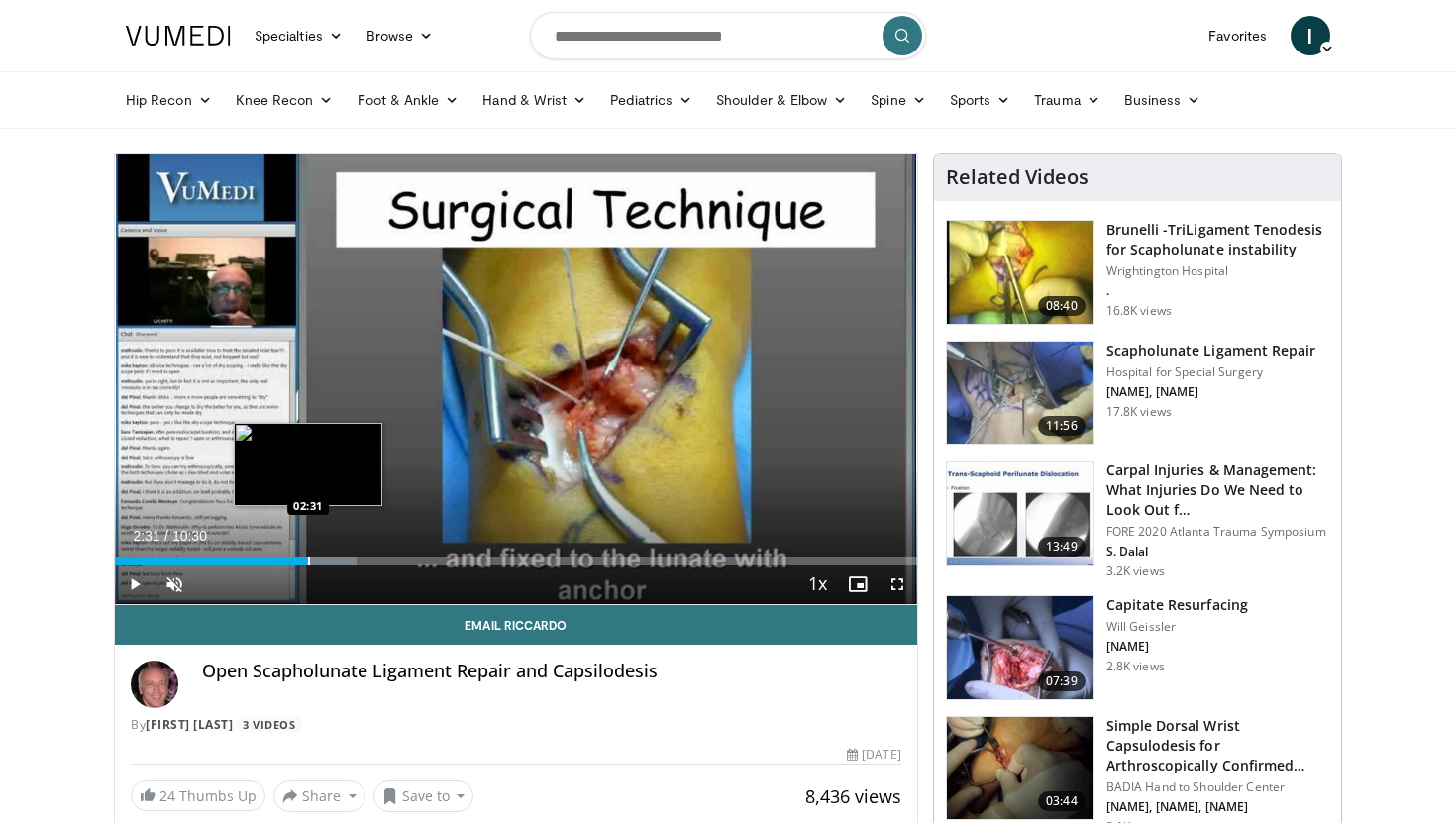 click at bounding box center [309, 561] 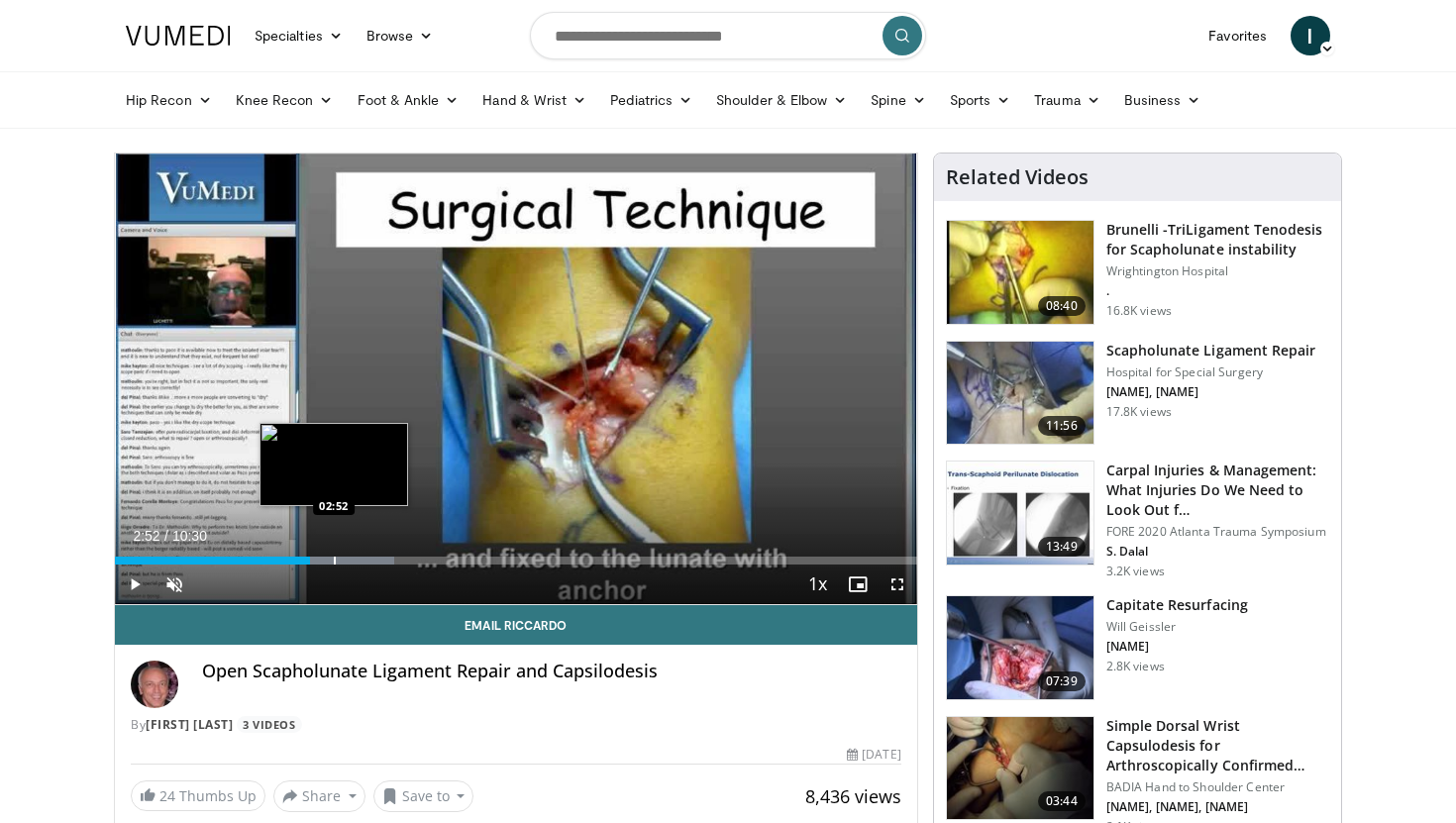 click at bounding box center (335, 561) 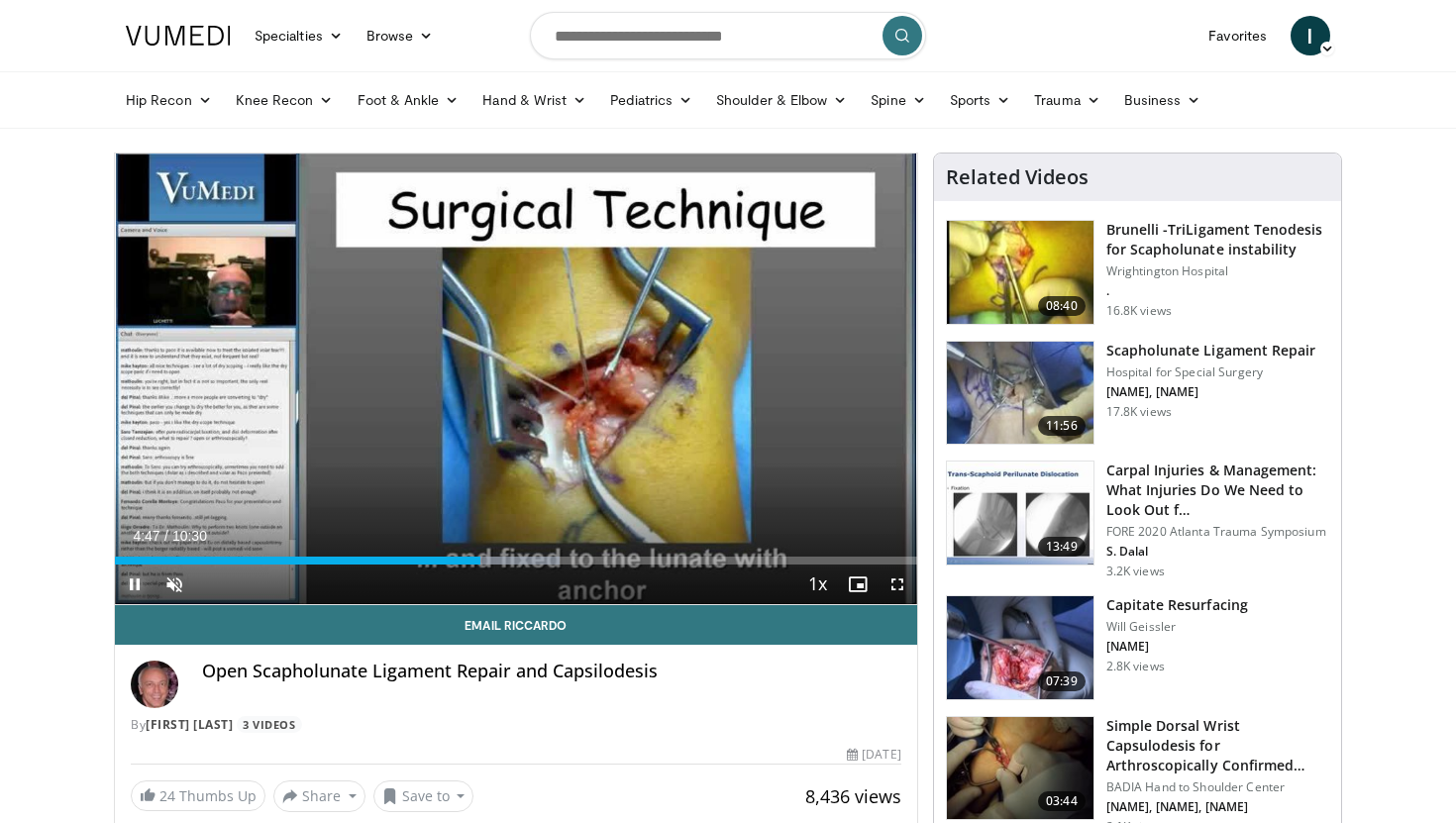 click at bounding box center [135, 584] 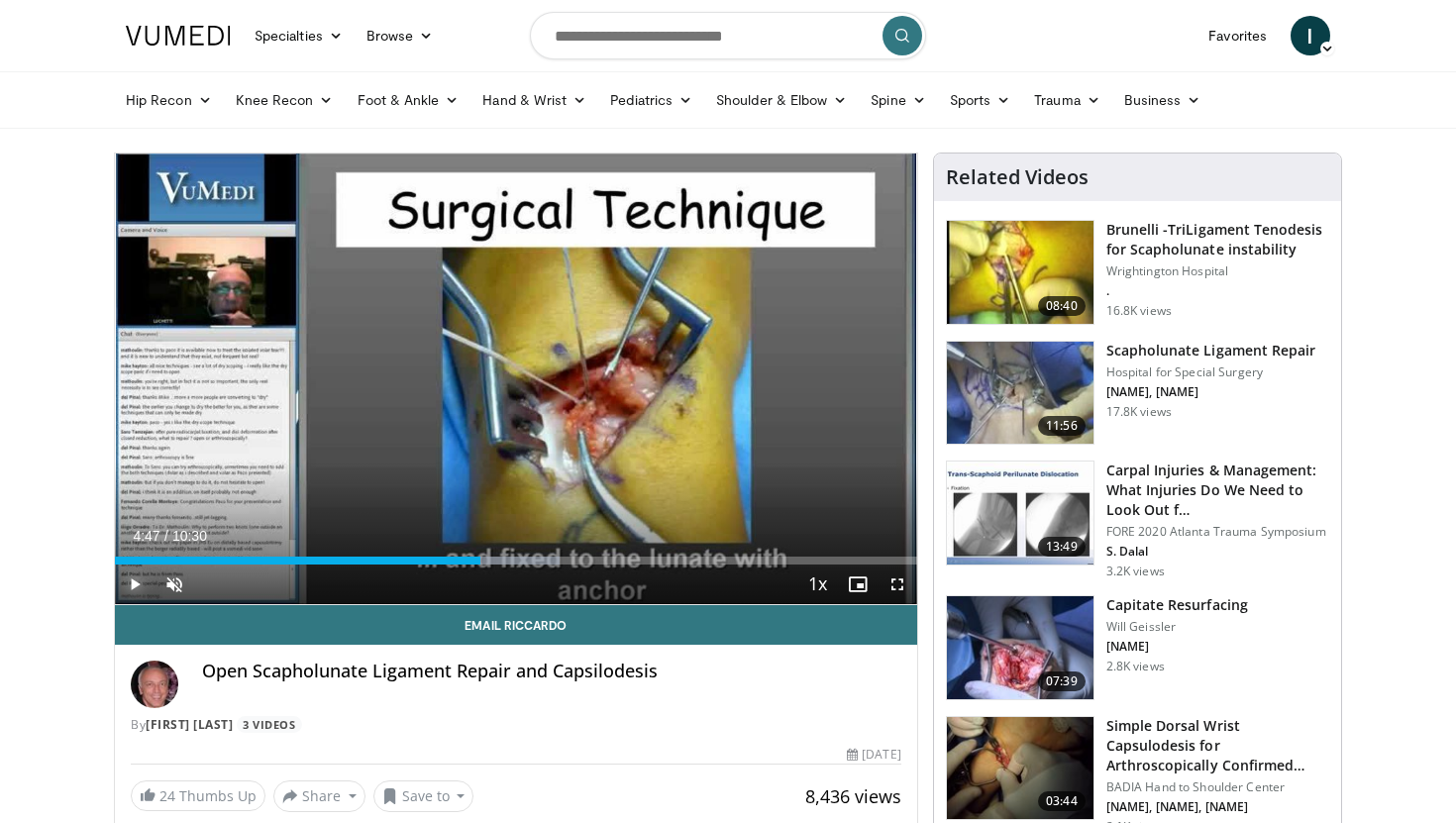 click at bounding box center [135, 584] 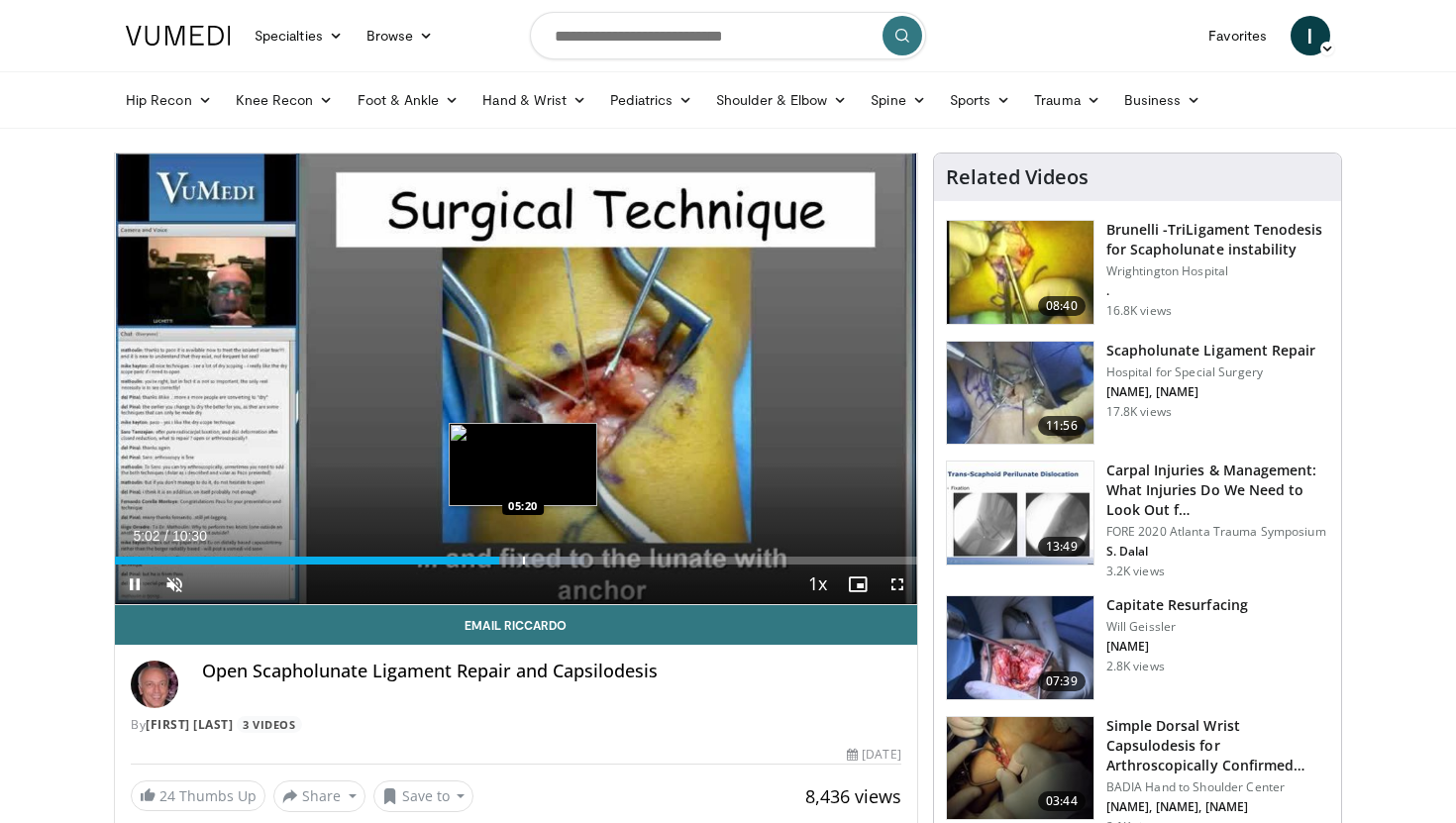 click at bounding box center [524, 561] 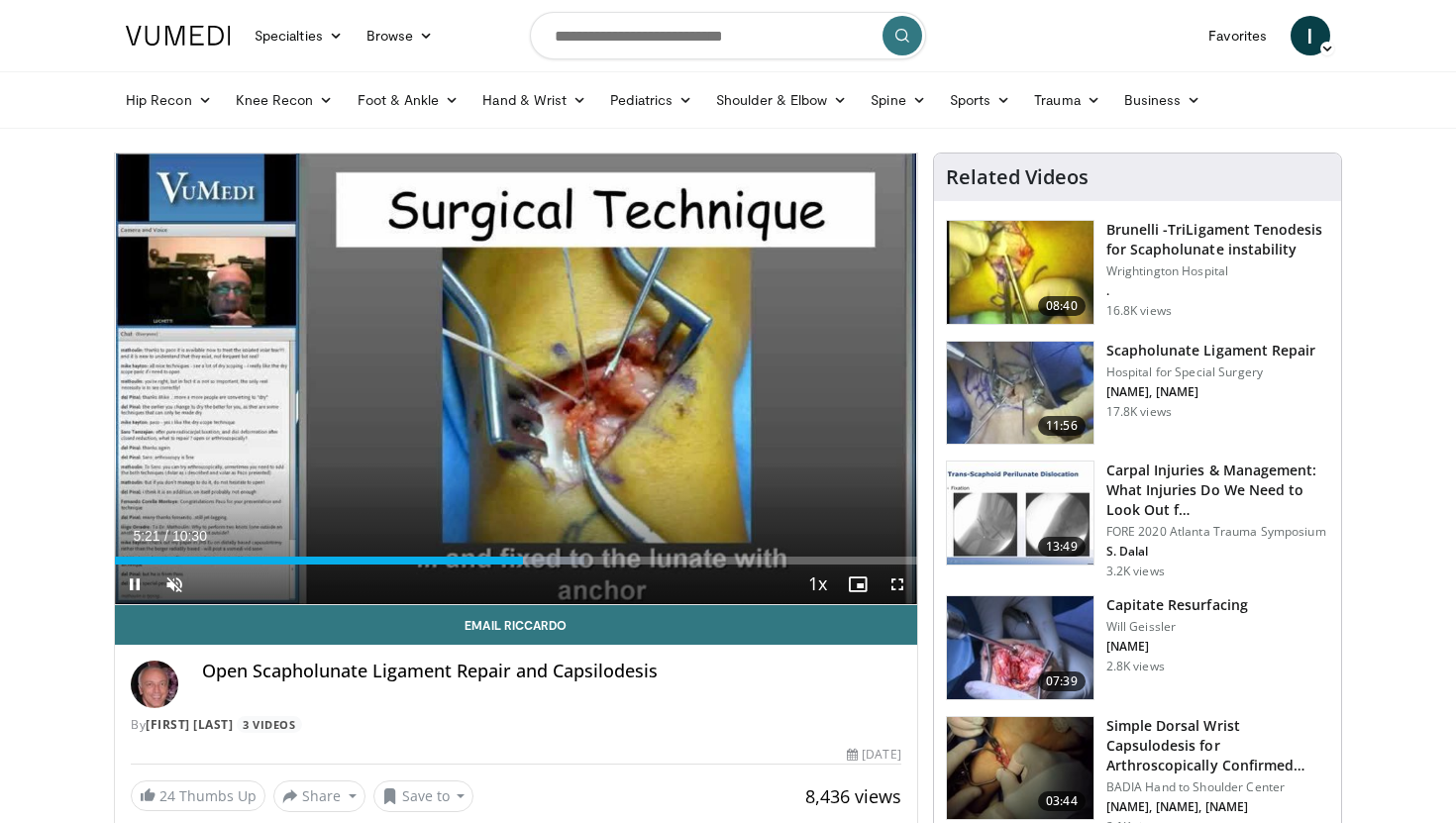 click on "Current Time  5:21 / Duration  10:30 Pause Skip Backward Skip Forward Unmute Loaded :  58.58% 05:21 05:23 Stream Type  LIVE Seek to live, currently behind live LIVE   1x Playback Rate 0.5x 0.75x 1x , selected 1.25x 1.5x 1.75x 2x Chapters Chapters Descriptions descriptions off , selected Captions captions settings , opens captions settings dialog captions off , selected Audio Track en (Main) , selected Fullscreen Enable picture-in-picture mode" at bounding box center (516, 584) 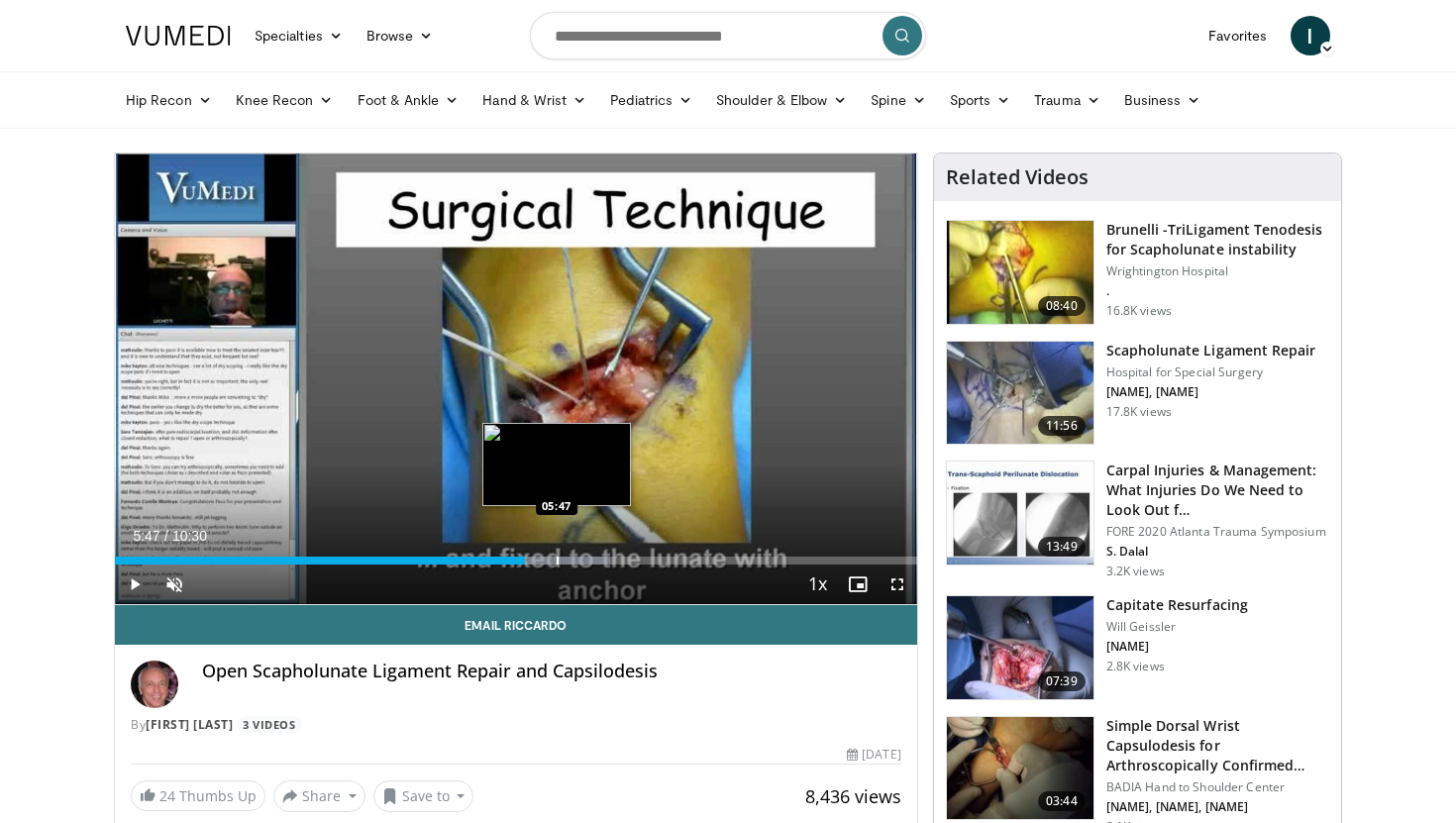 click at bounding box center (558, 561) 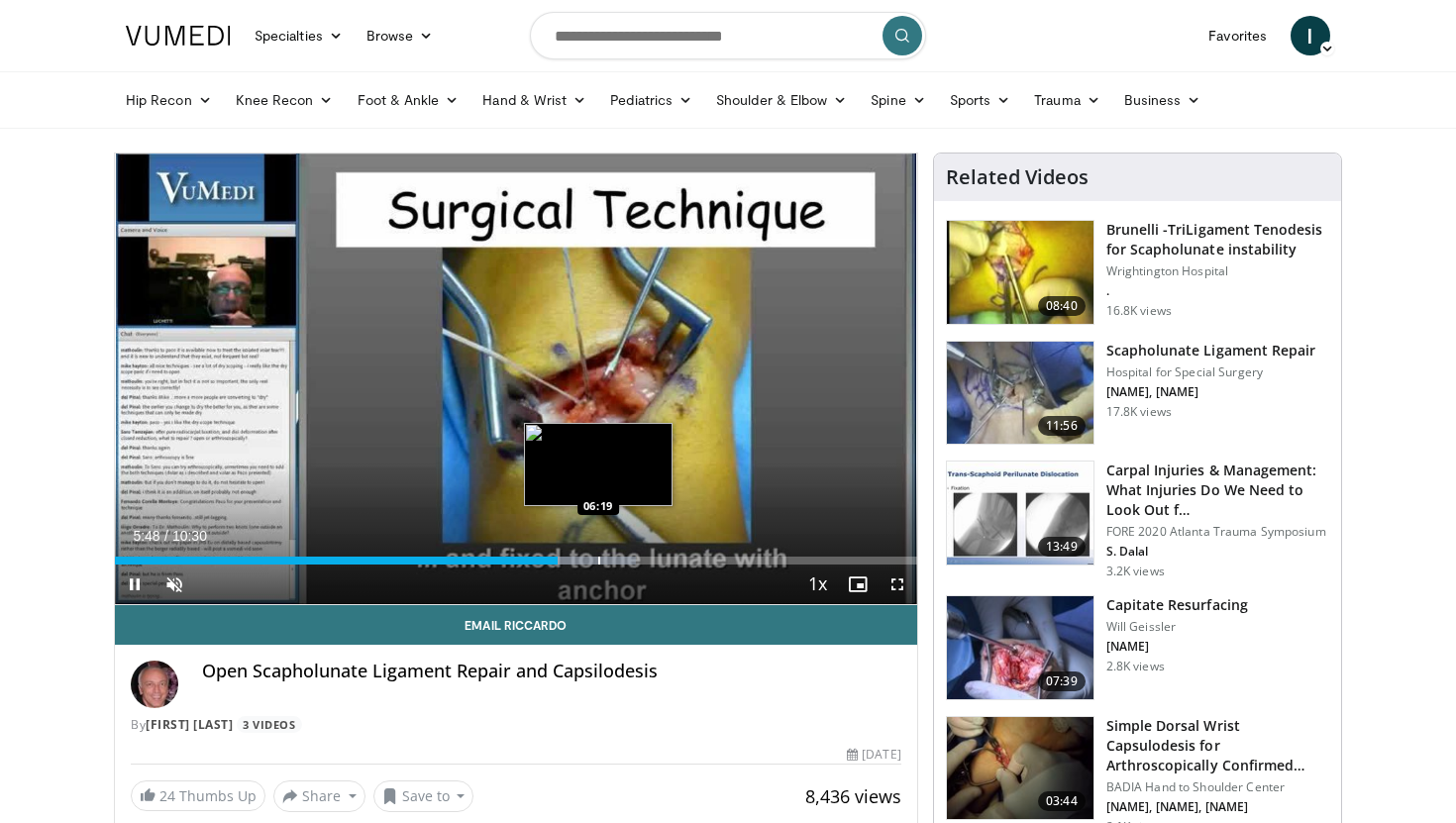 click at bounding box center [599, 561] 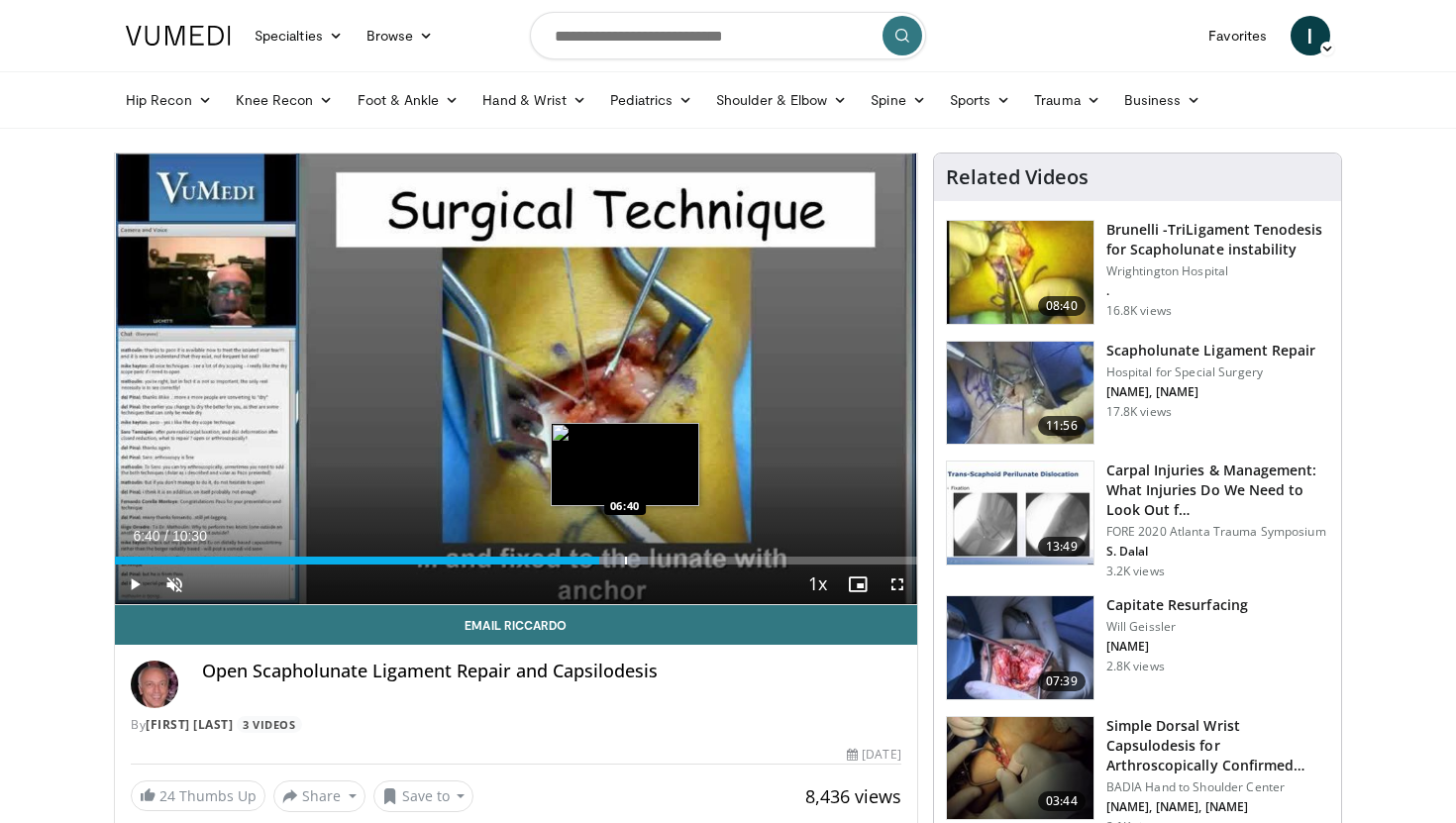 click at bounding box center [626, 561] 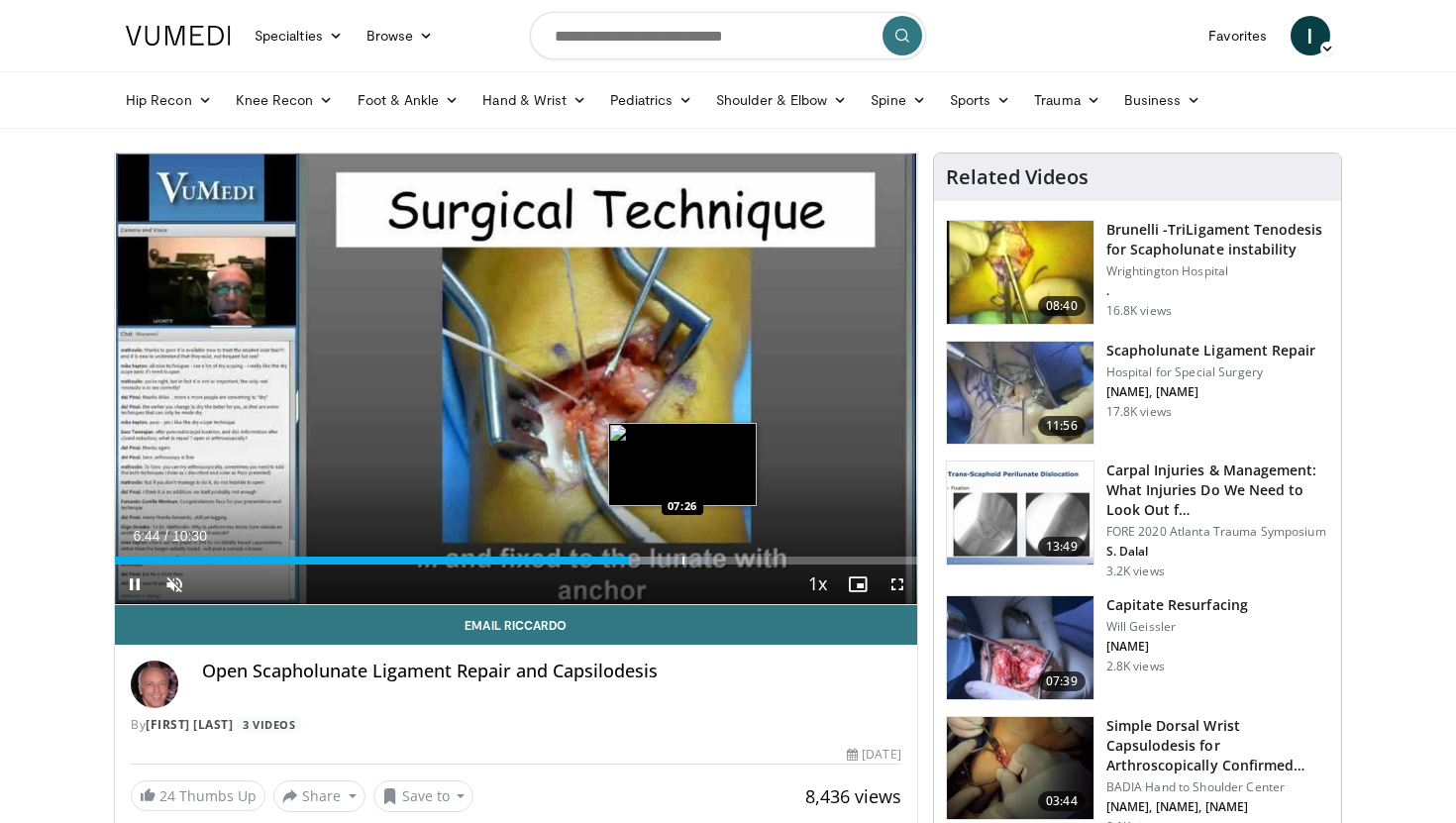 click at bounding box center [683, 561] 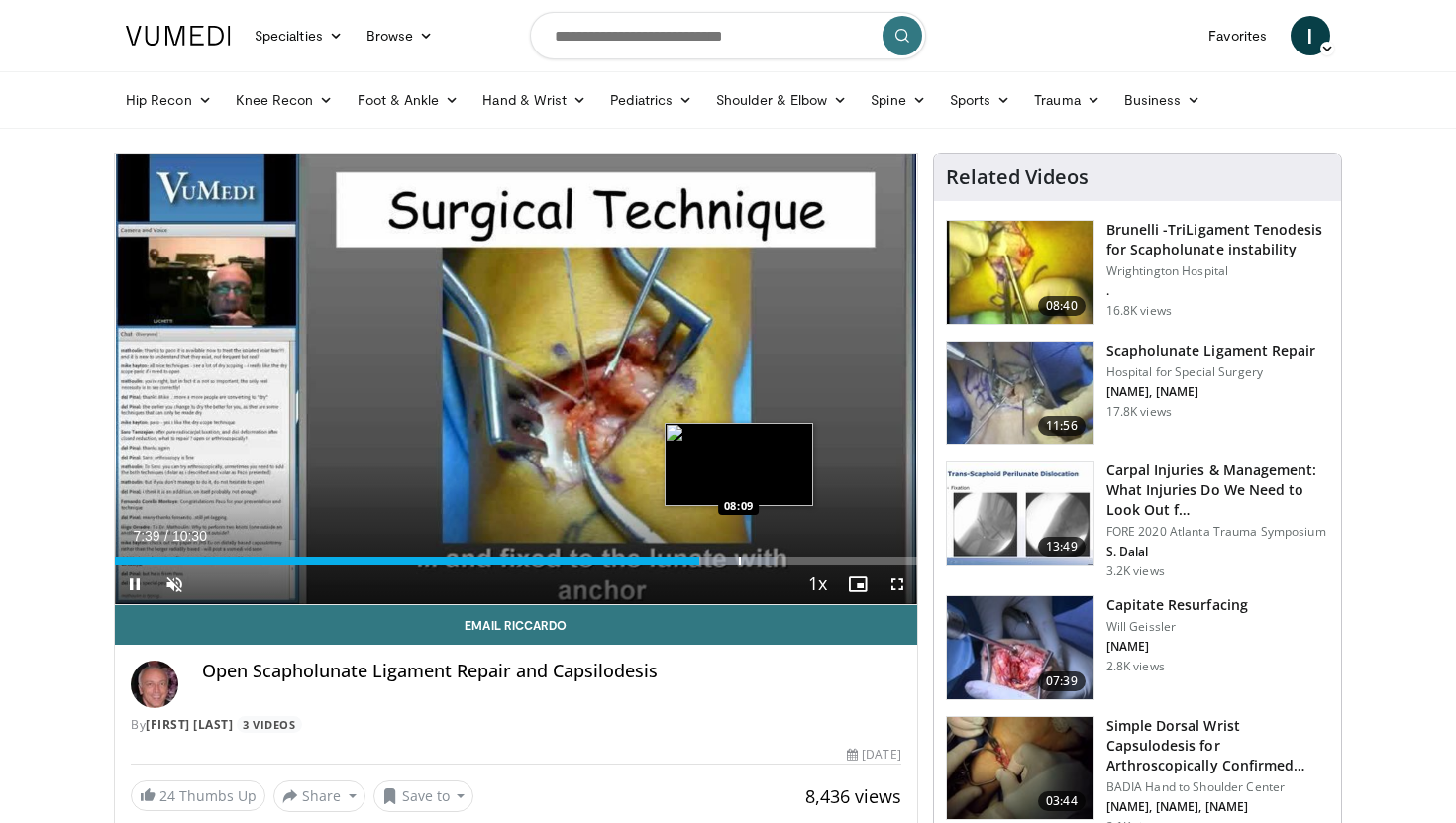 click at bounding box center [740, 561] 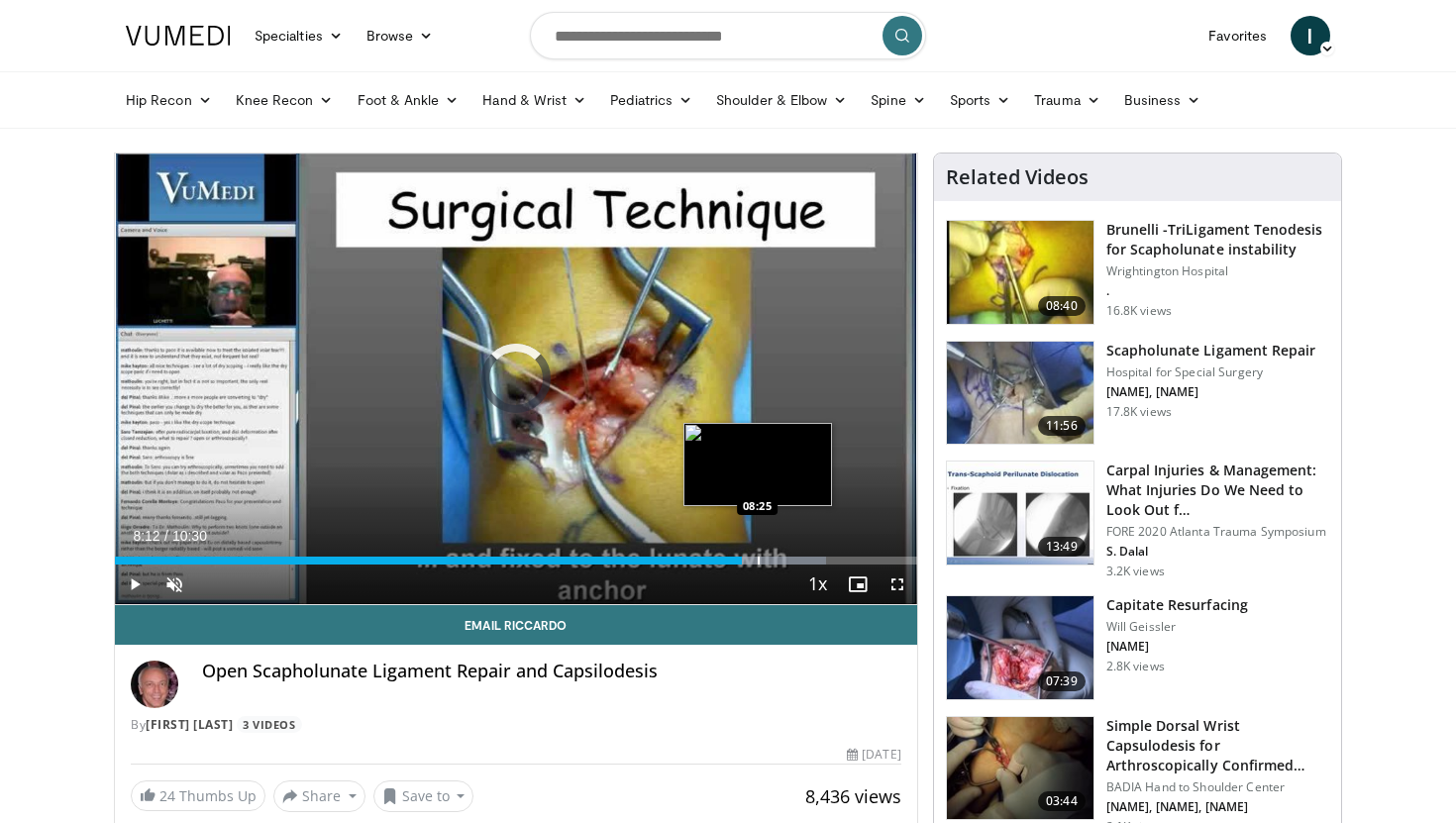 click at bounding box center [759, 561] 